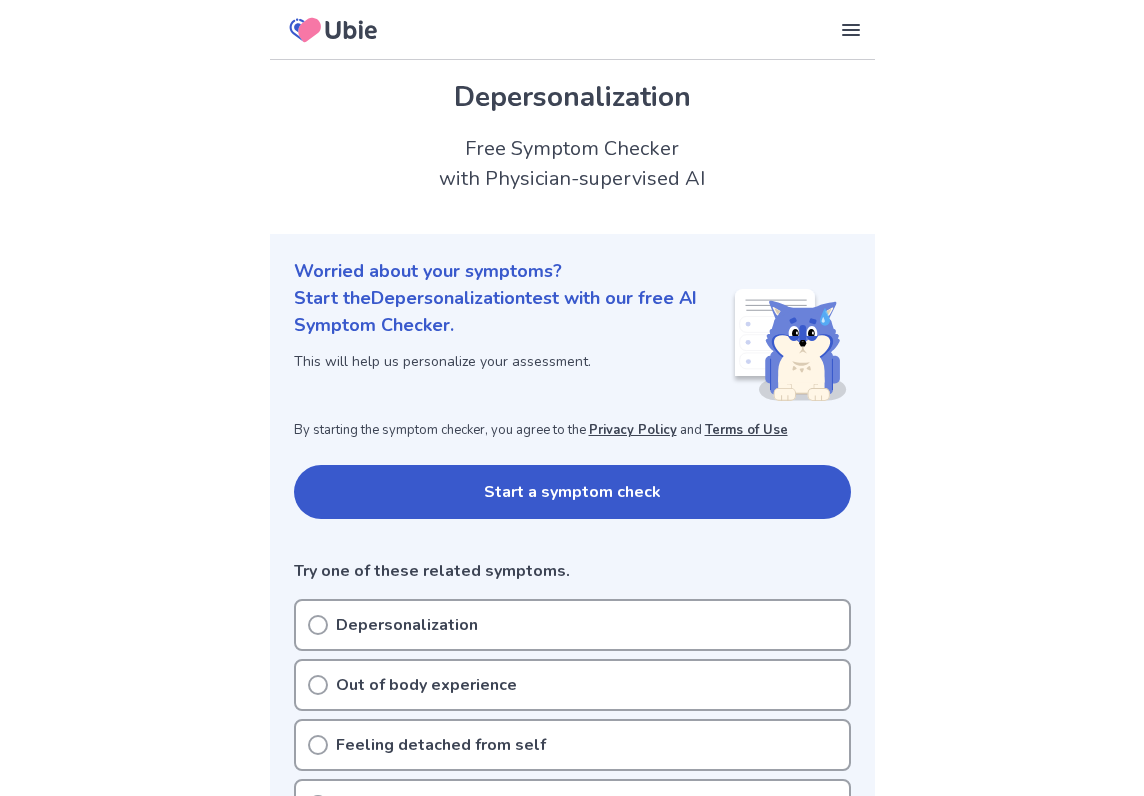 scroll, scrollTop: 0, scrollLeft: 0, axis: both 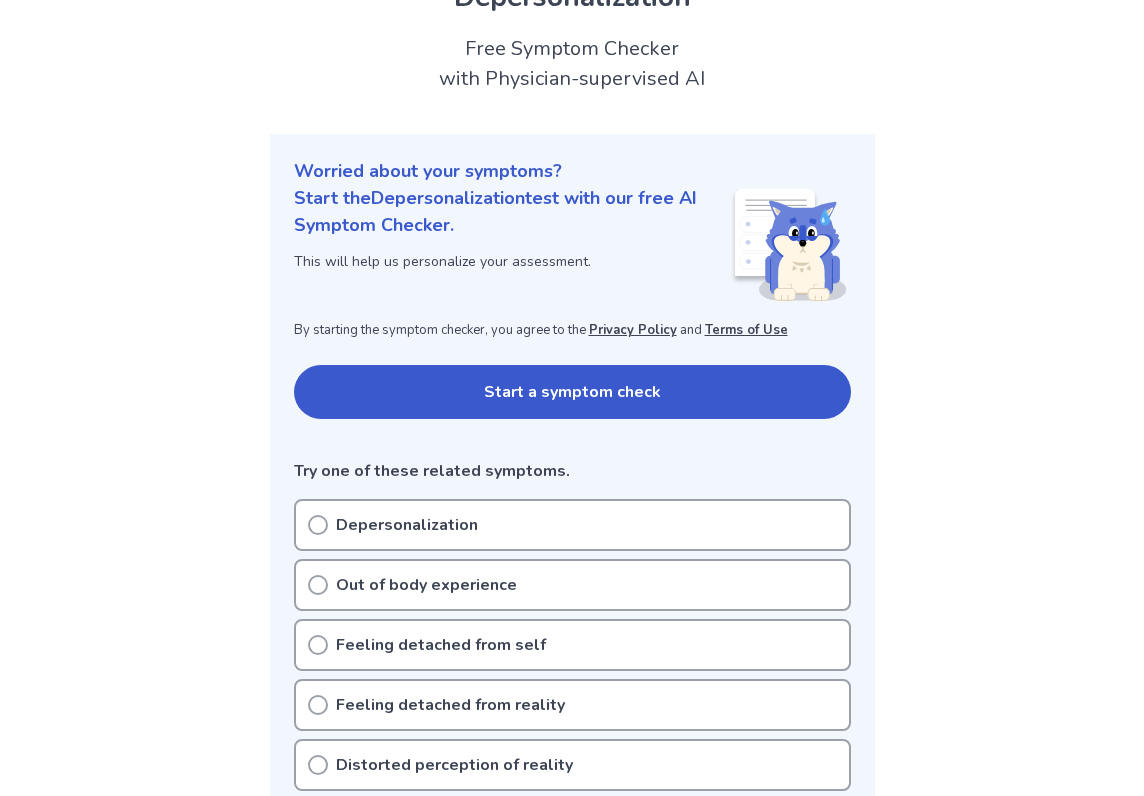 click on "Depersonalization" at bounding box center (407, 525) 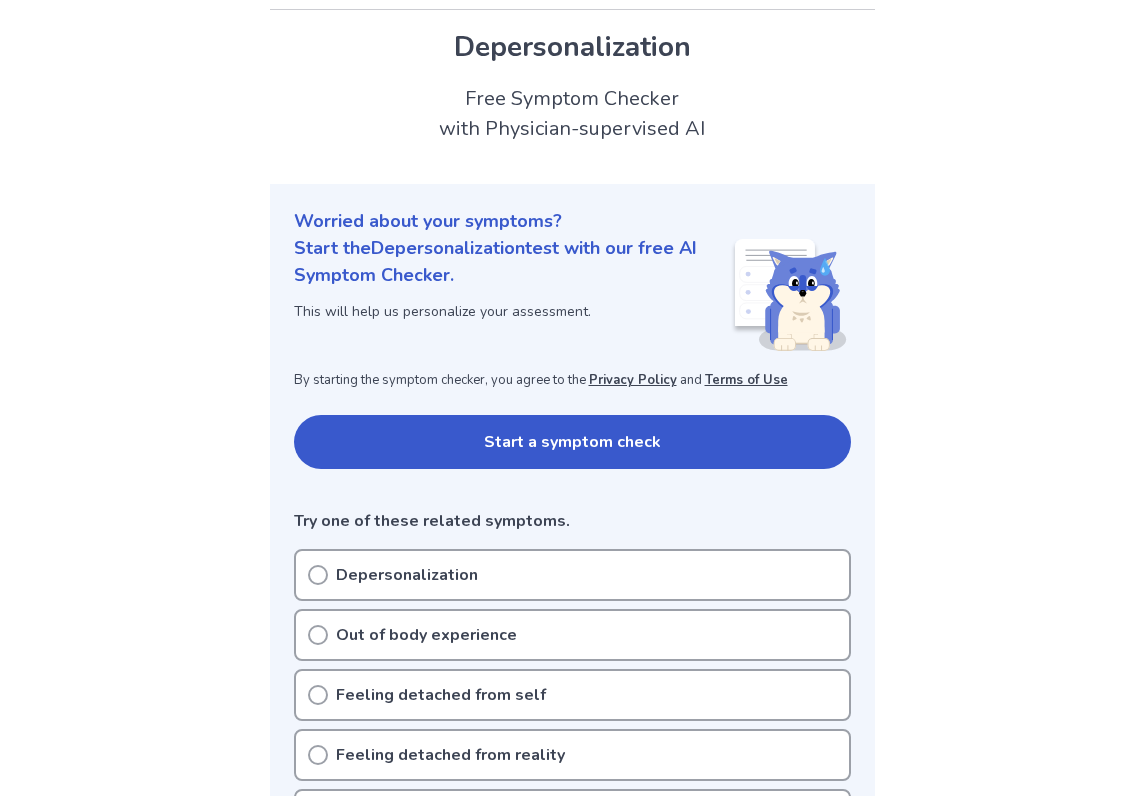 scroll, scrollTop: 0, scrollLeft: 0, axis: both 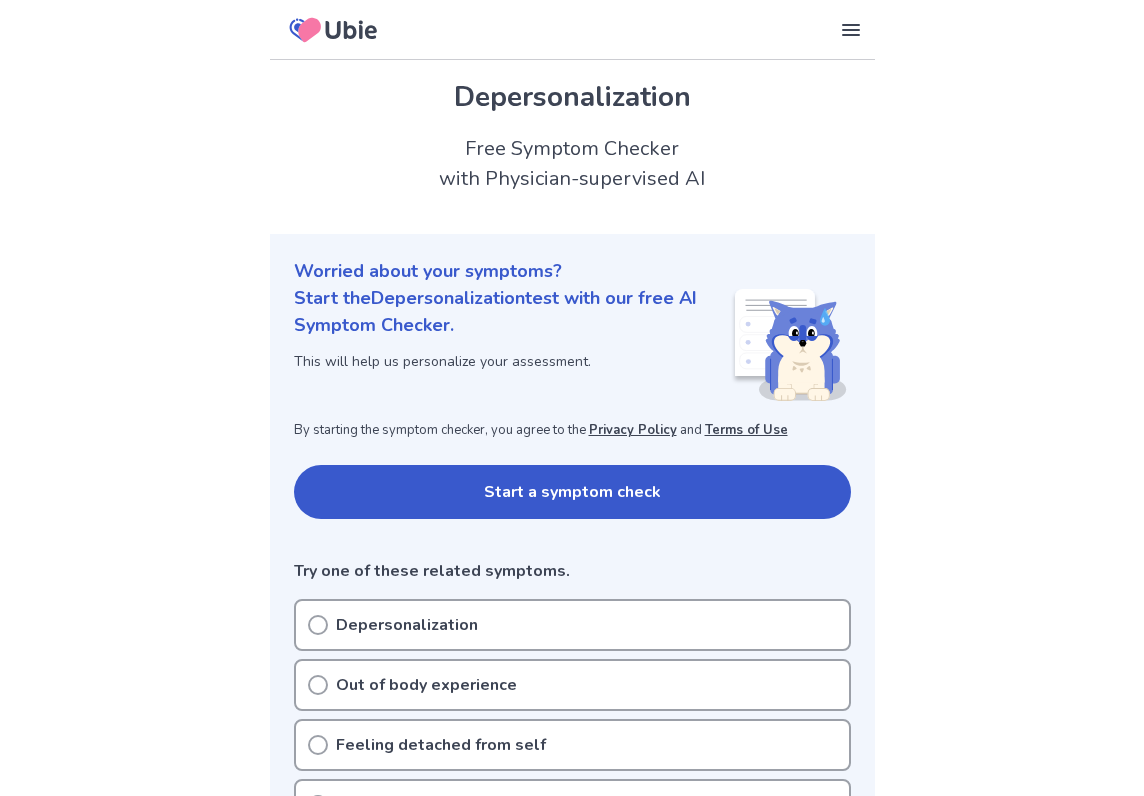 click on "Start a symptom check" at bounding box center (572, 492) 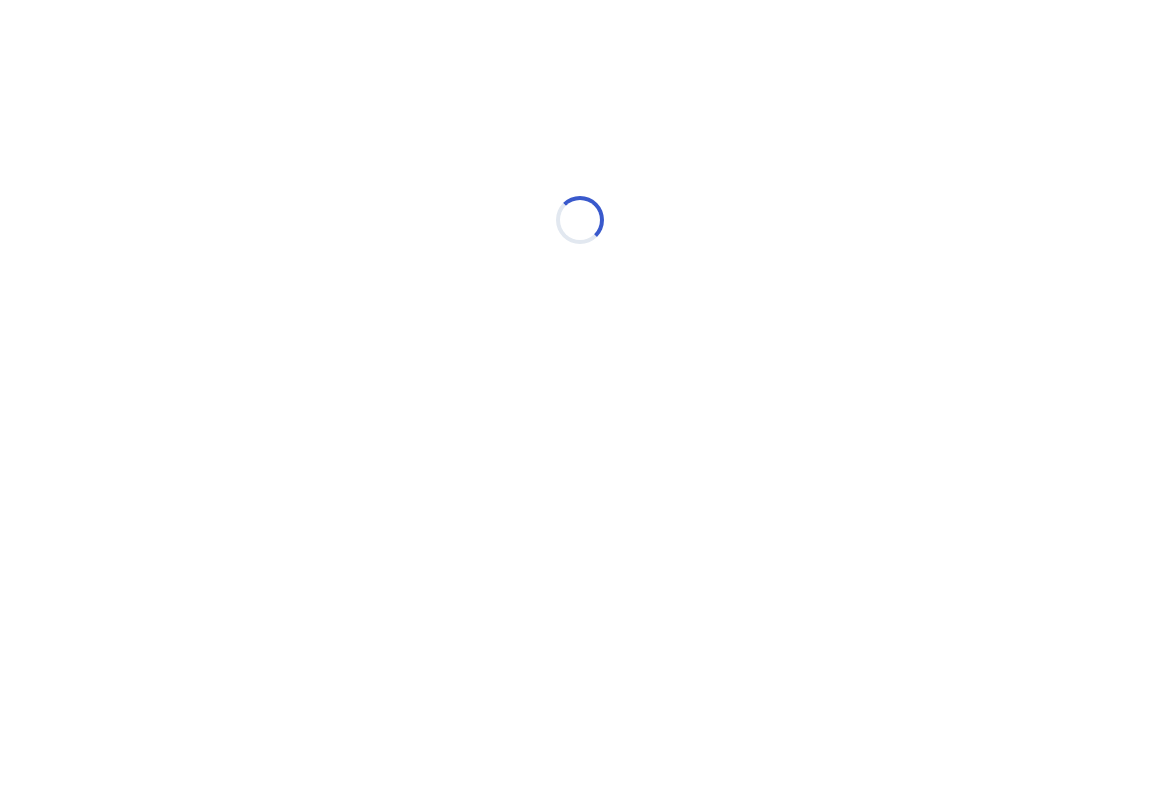 scroll, scrollTop: 0, scrollLeft: 0, axis: both 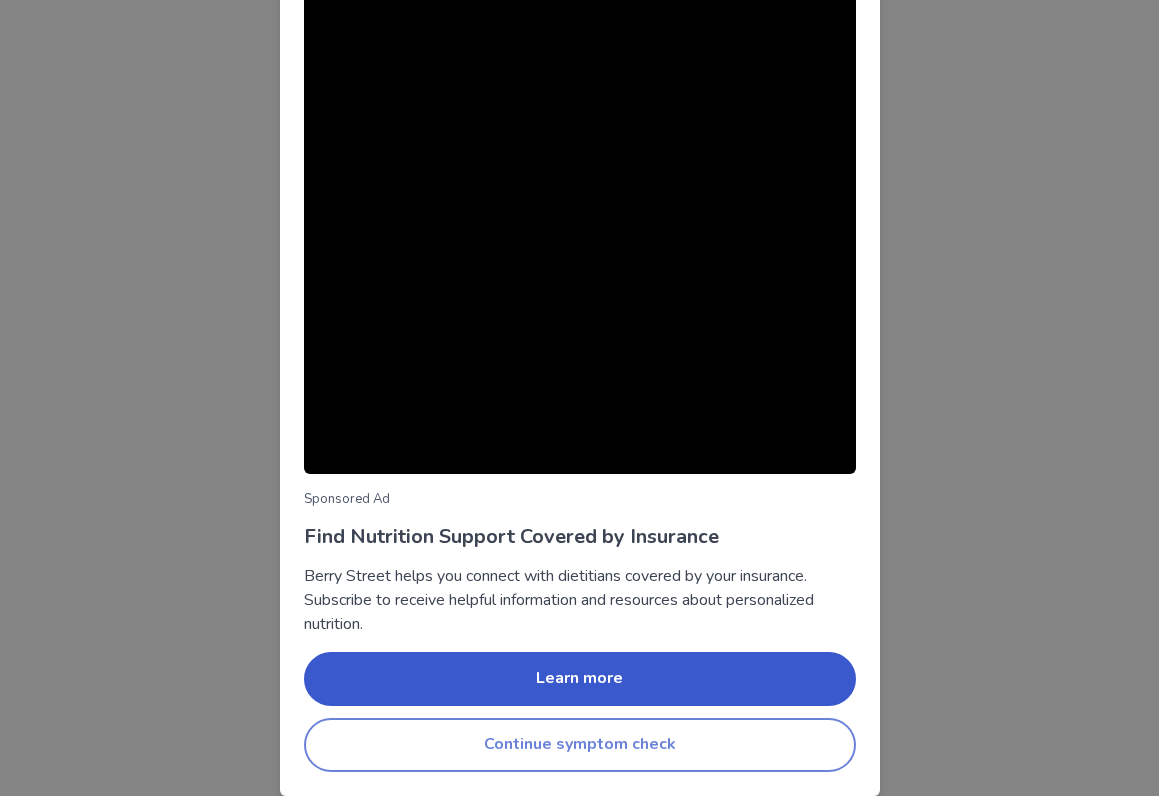 click on "Continue symptom check" at bounding box center (580, 745) 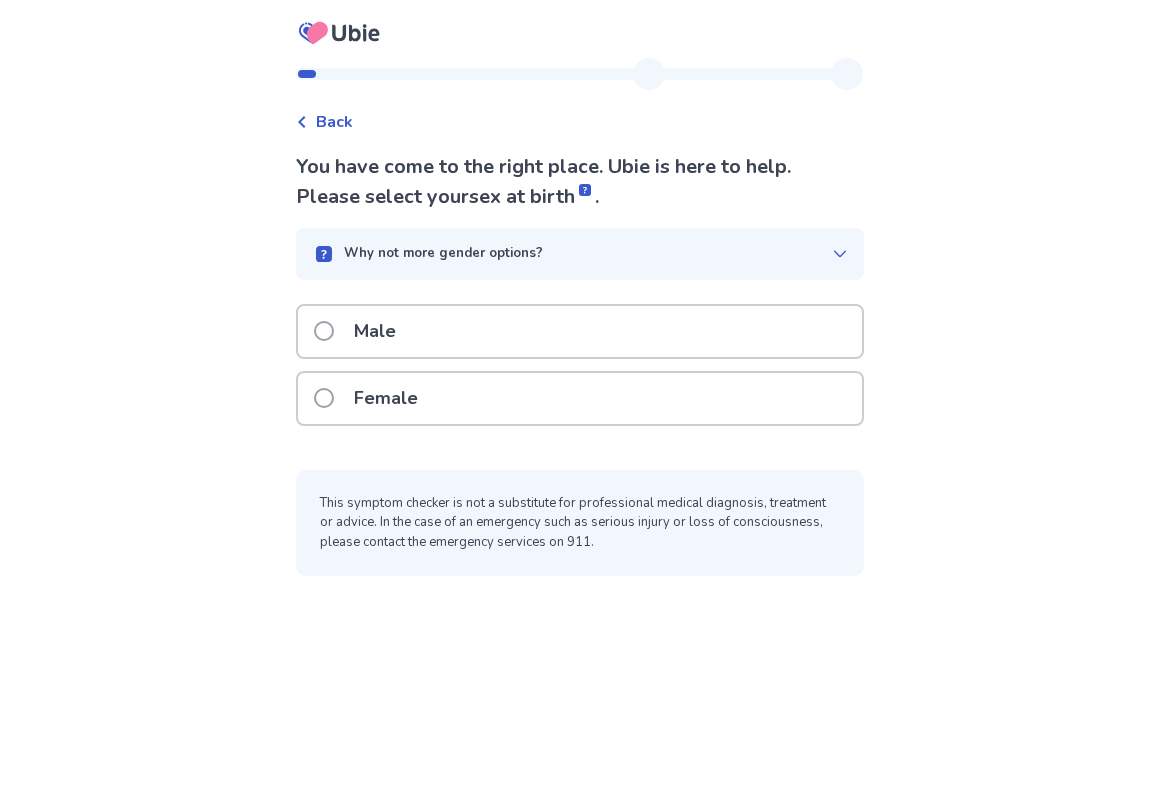 click on "Male" at bounding box center (580, 337) 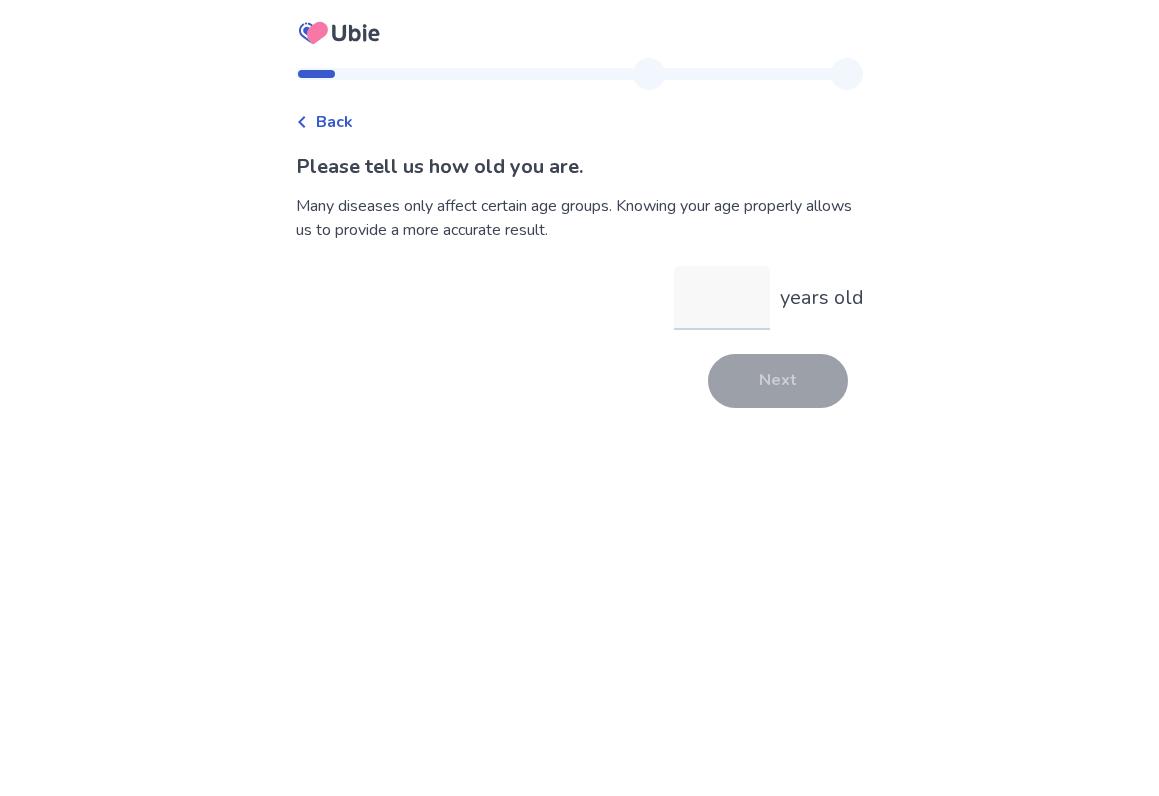 click on "years old" at bounding box center (722, 298) 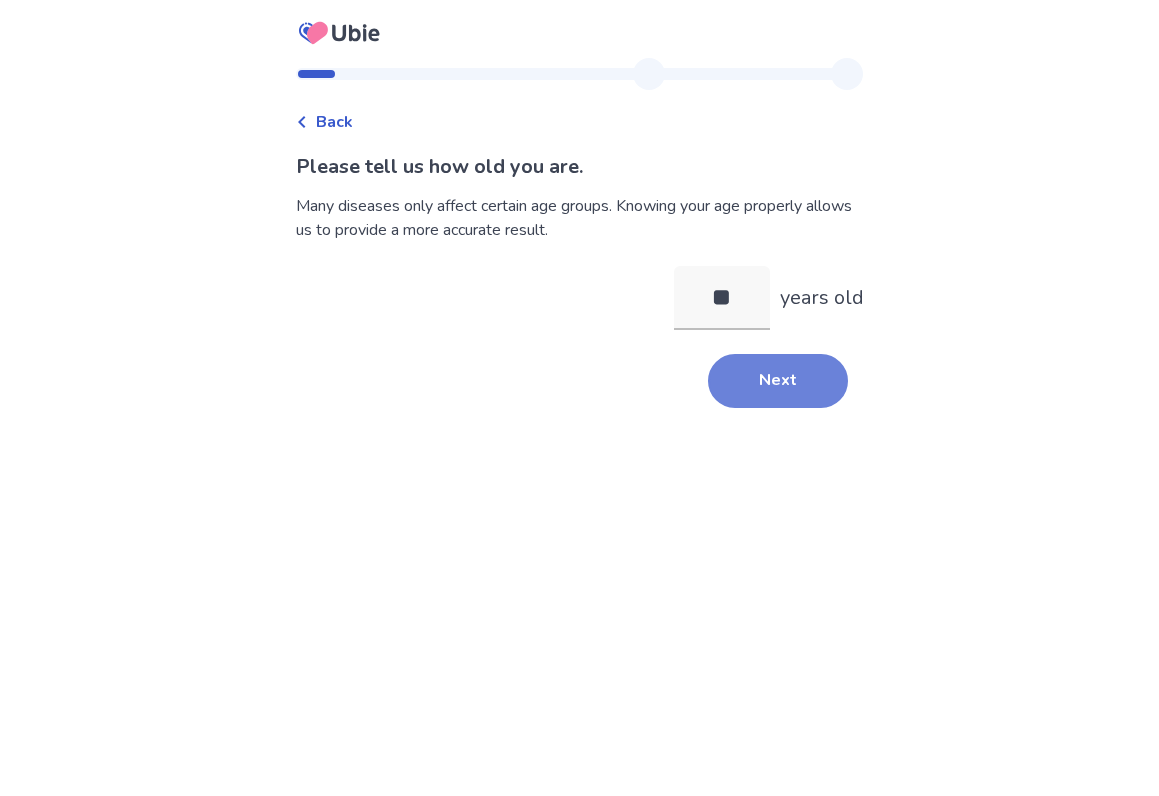 type on "**" 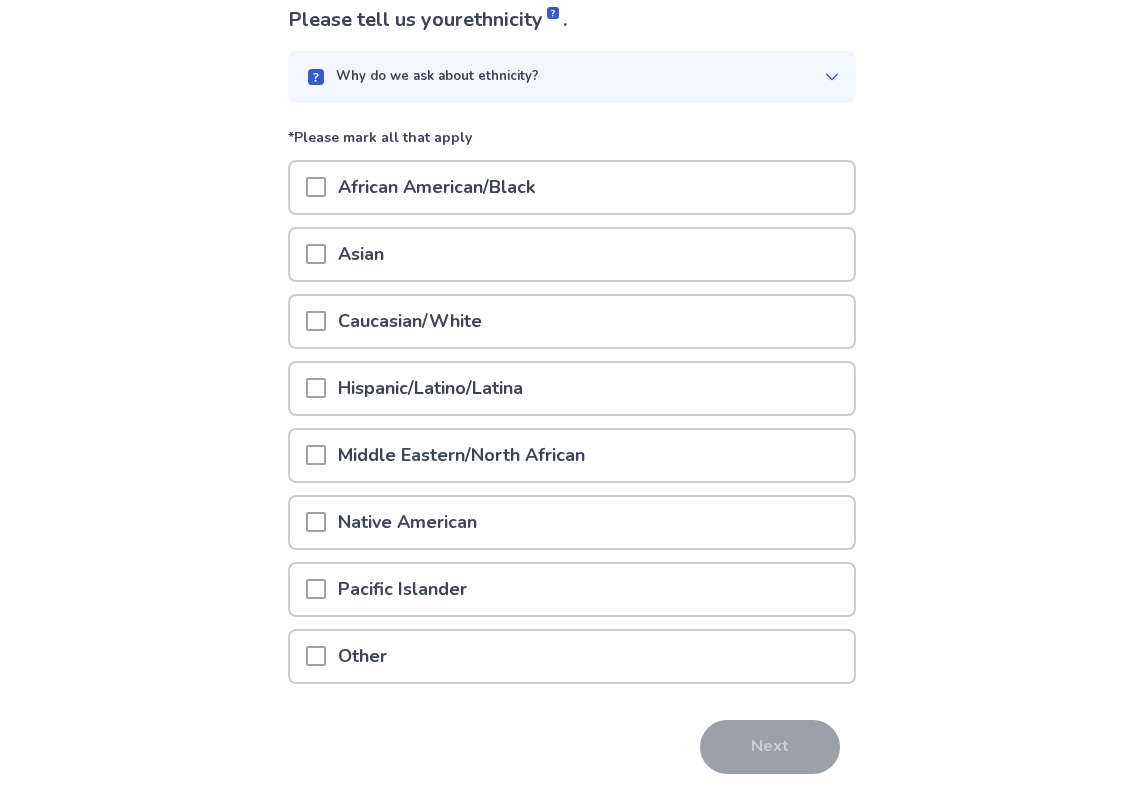 scroll, scrollTop: 200, scrollLeft: 0, axis: vertical 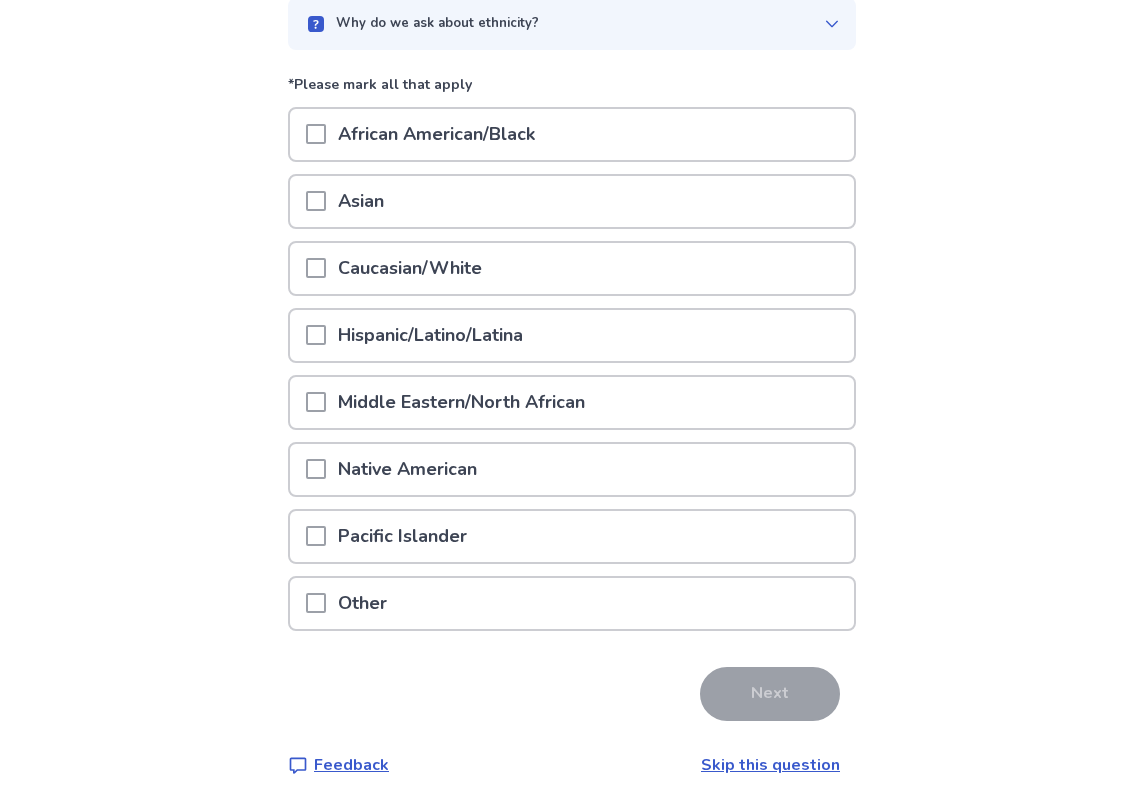 click on "Caucasian/White" at bounding box center (410, 268) 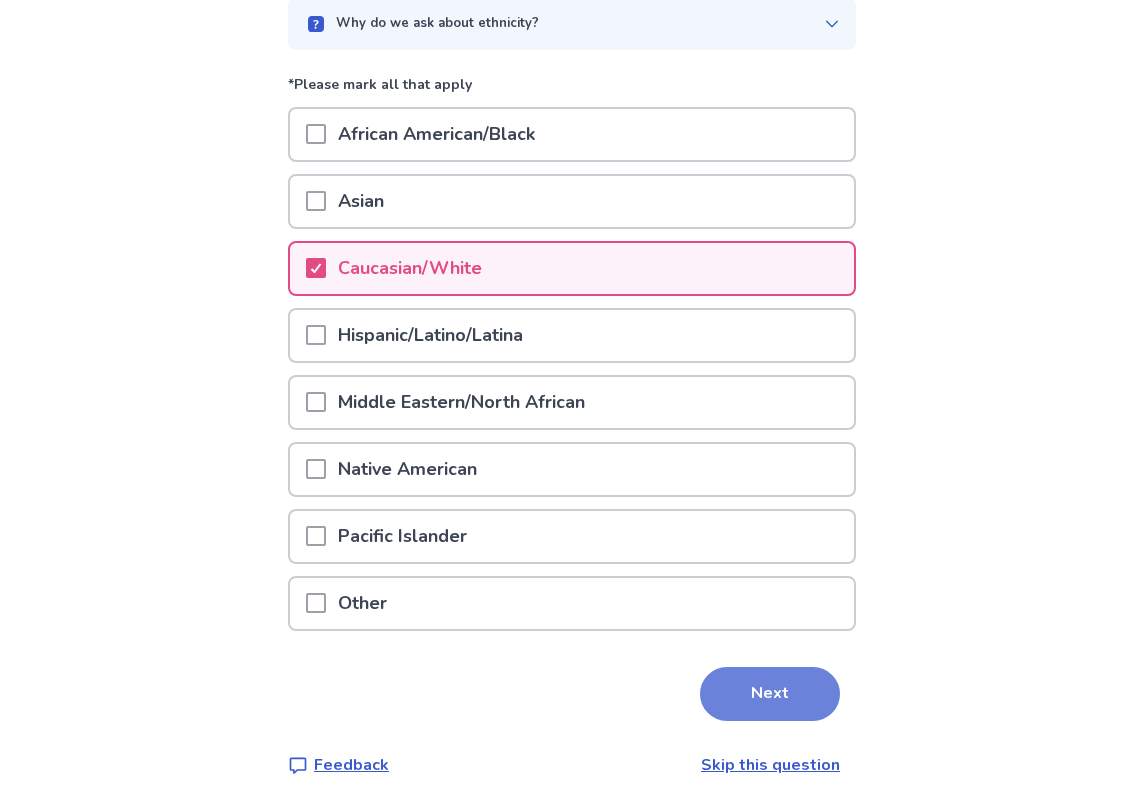 click on "Next" at bounding box center [770, 694] 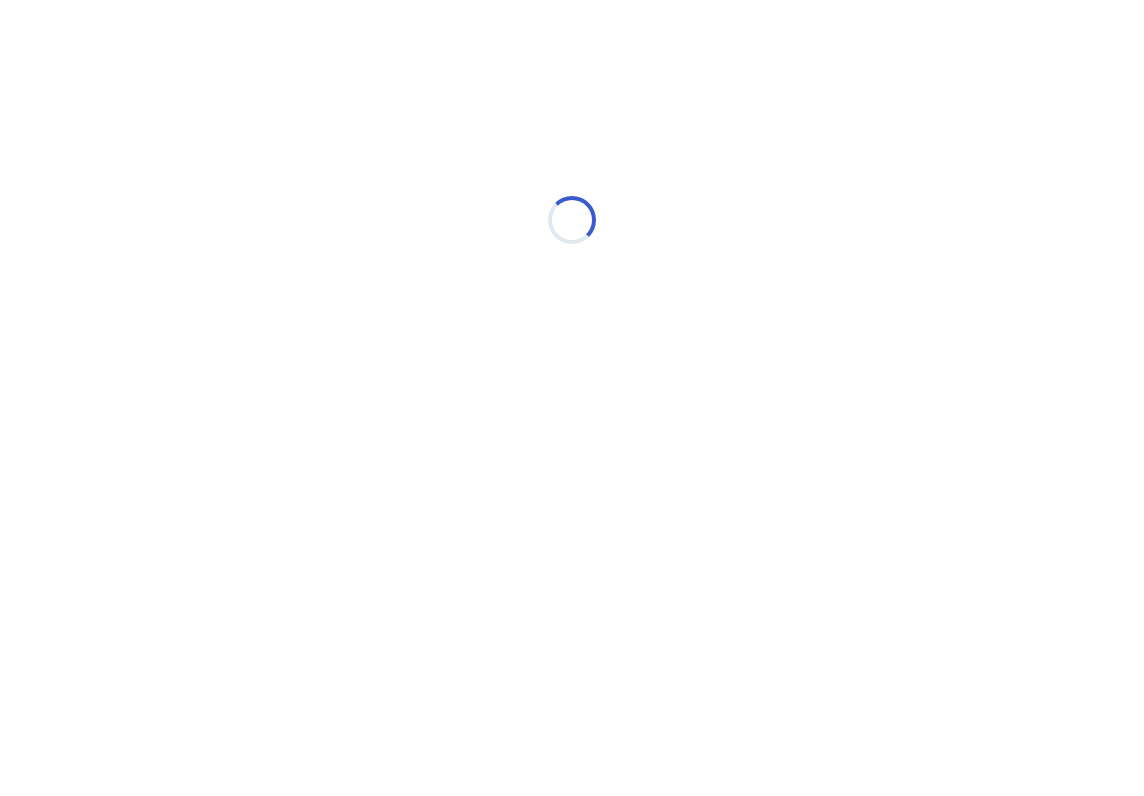 scroll, scrollTop: 0, scrollLeft: 0, axis: both 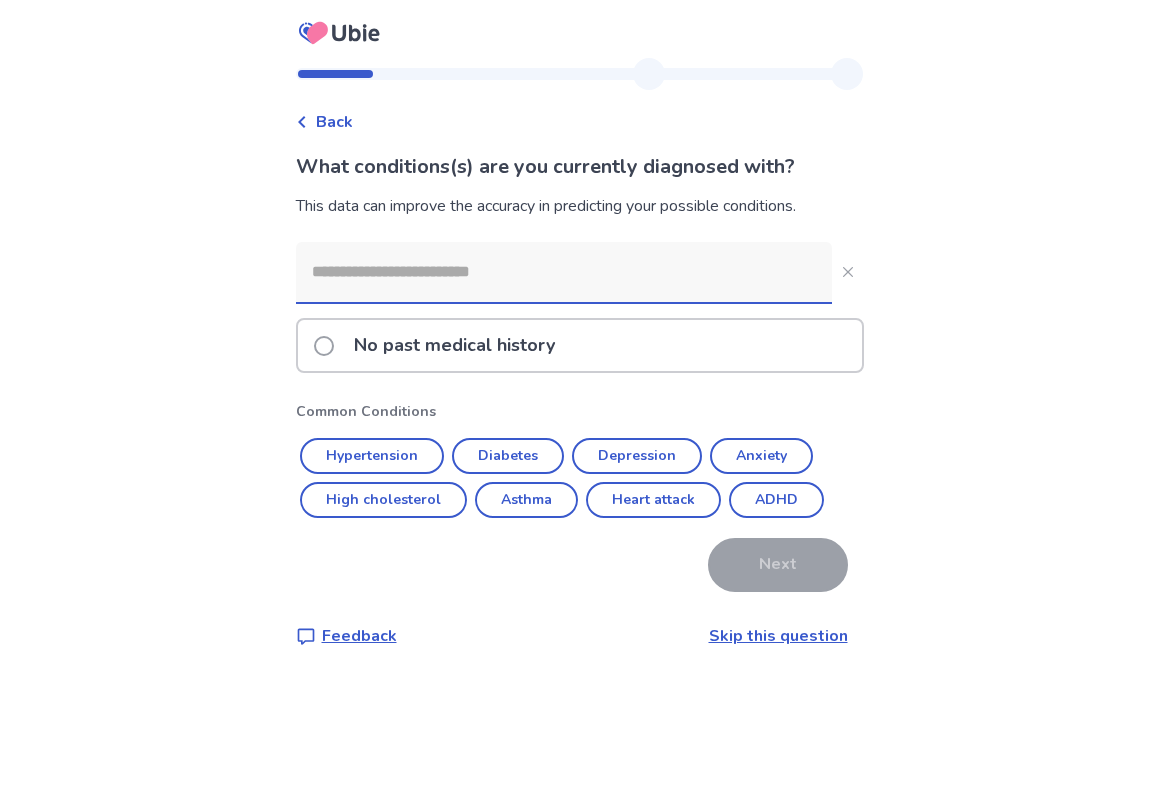 click on "No past medical history" at bounding box center (454, 345) 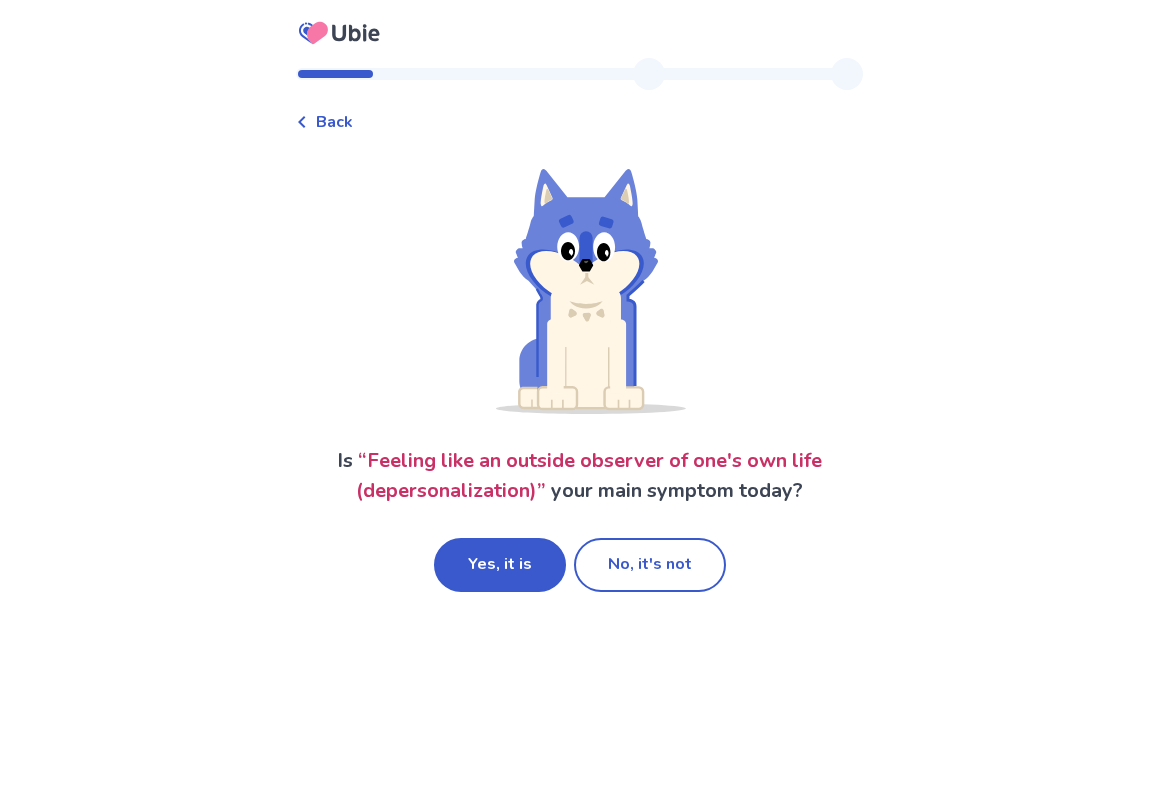 click on "“ Feeling like an outside observer of one's own life (depersonalization) ”" at bounding box center [589, 475] 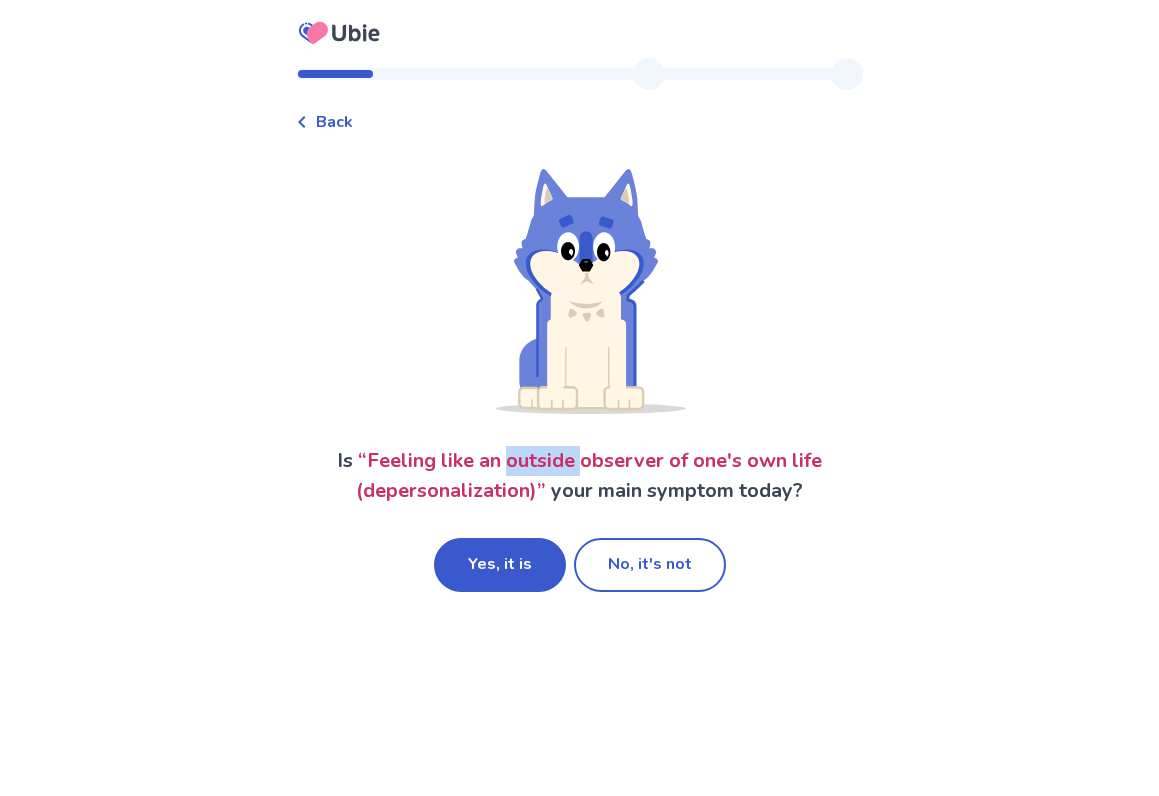 click on "“ Feeling like an outside observer of one's own life (depersonalization) ”" at bounding box center [589, 475] 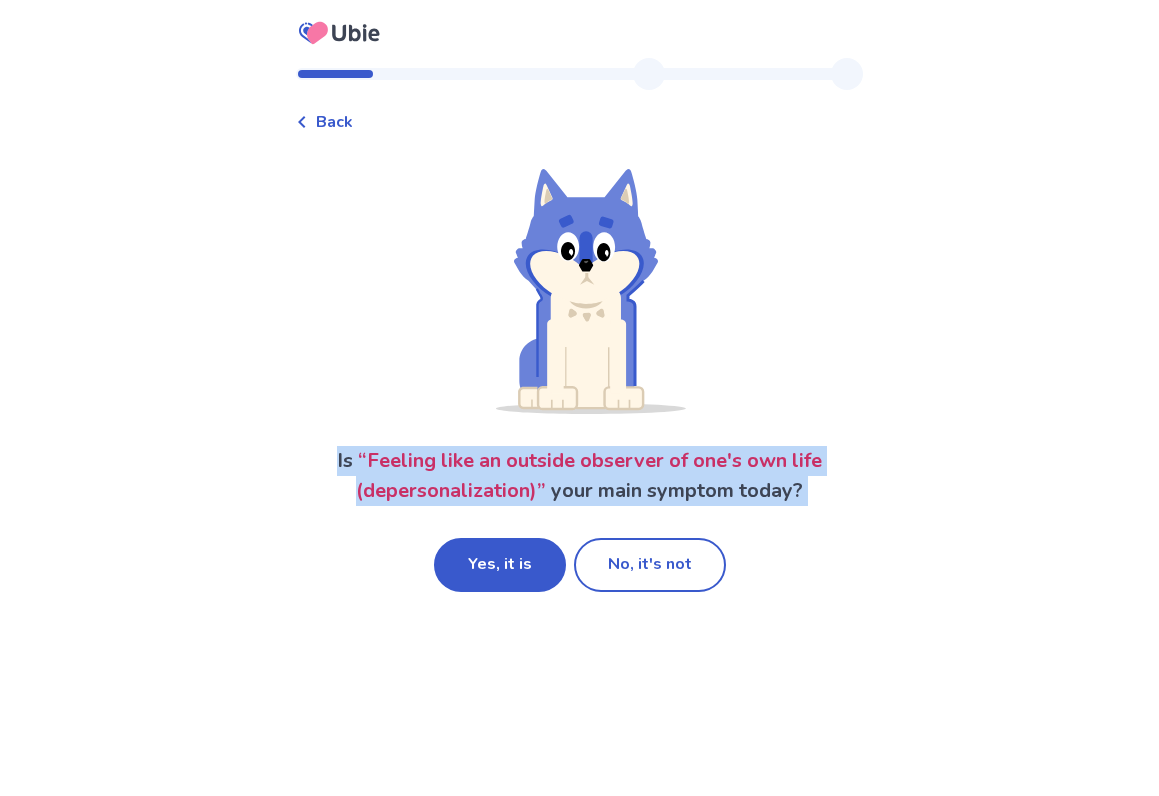 click on "“ Feeling like an outside observer of one's own life (depersonalization) ”" at bounding box center (589, 475) 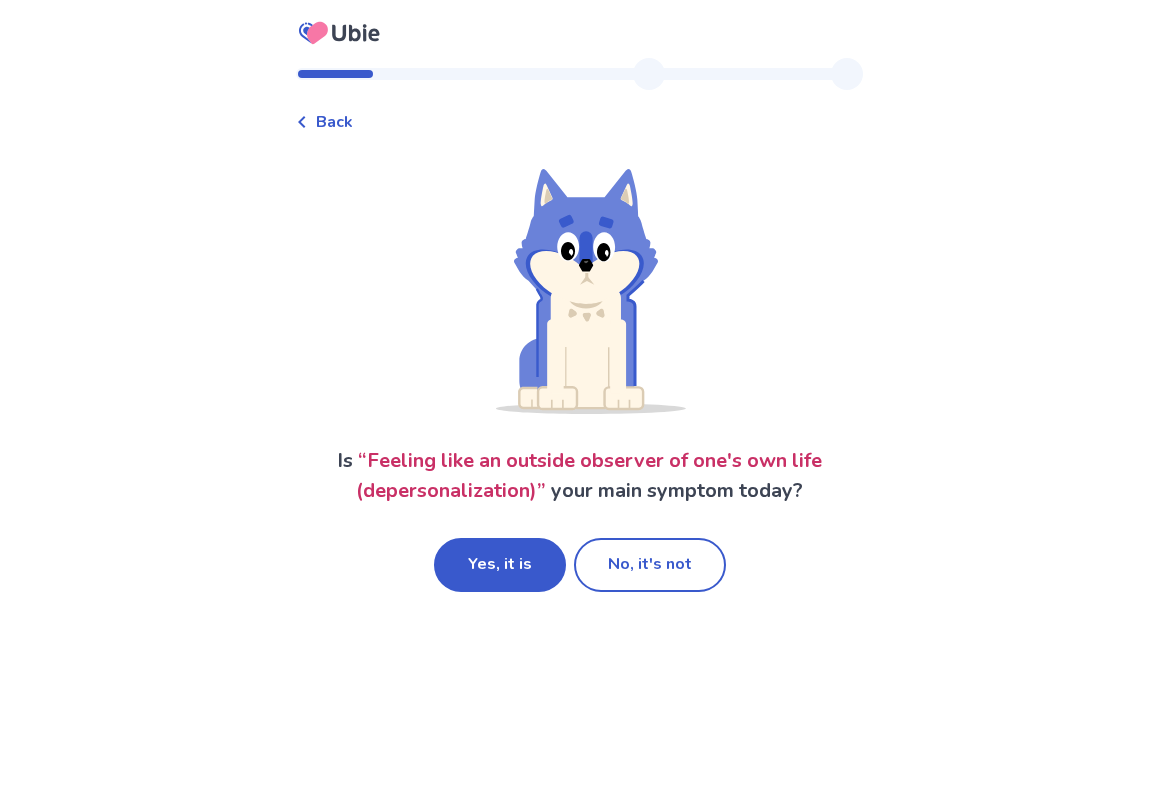 click on "“ Feeling like an outside observer of one's own life (depersonalization) ”" at bounding box center (589, 475) 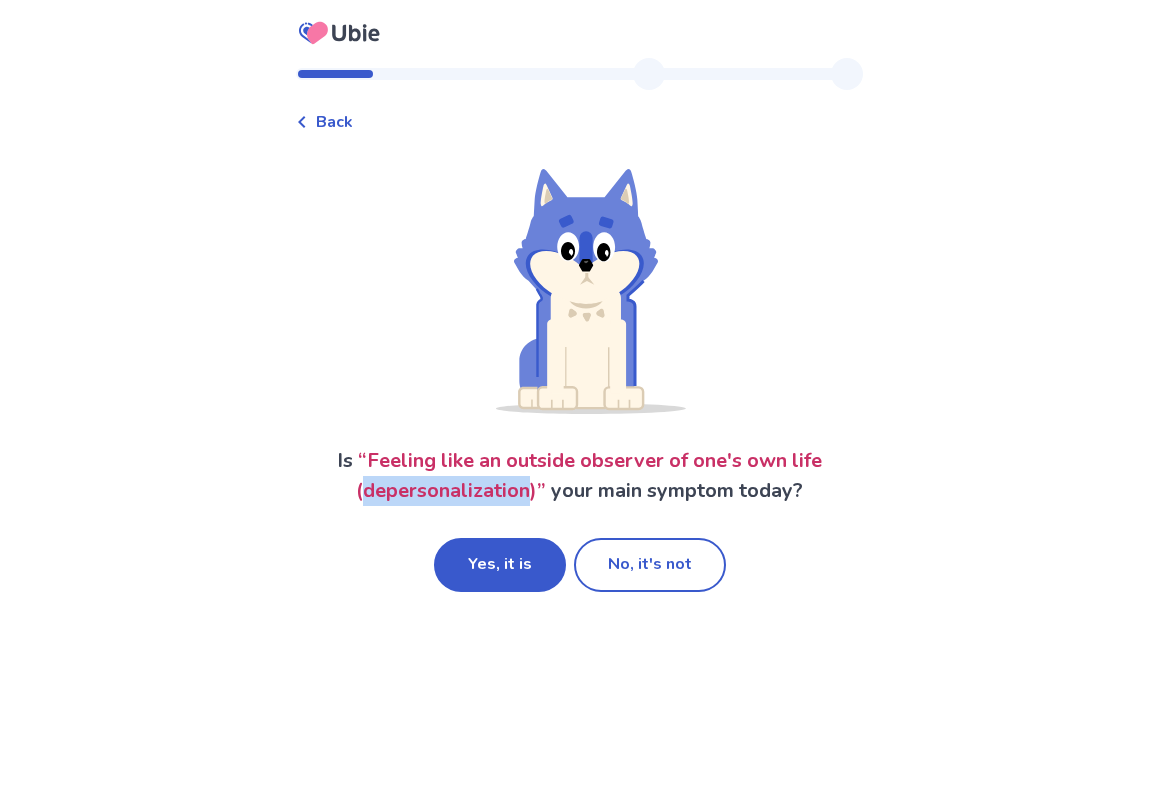 click on "“ Feeling like an outside observer of one's own life (depersonalization) ”" at bounding box center (589, 475) 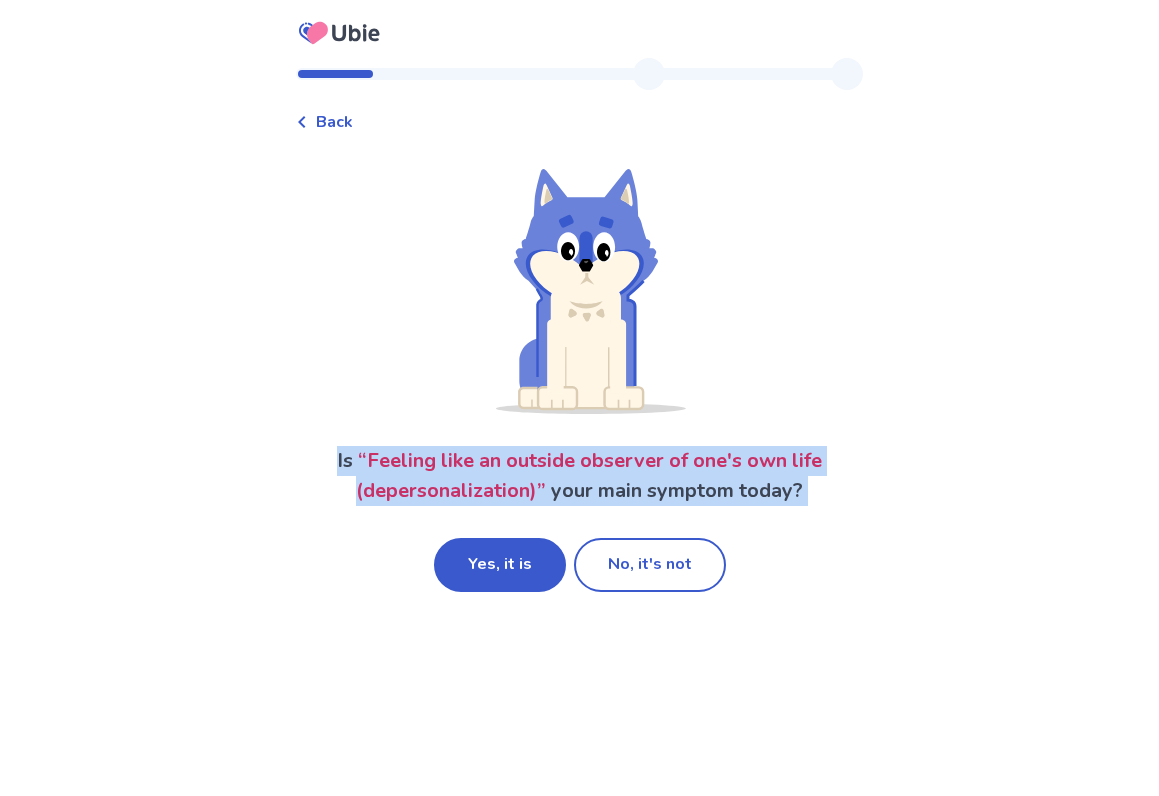 click on "“ Feeling like an outside observer of one's own life (depersonalization) ”" at bounding box center [589, 475] 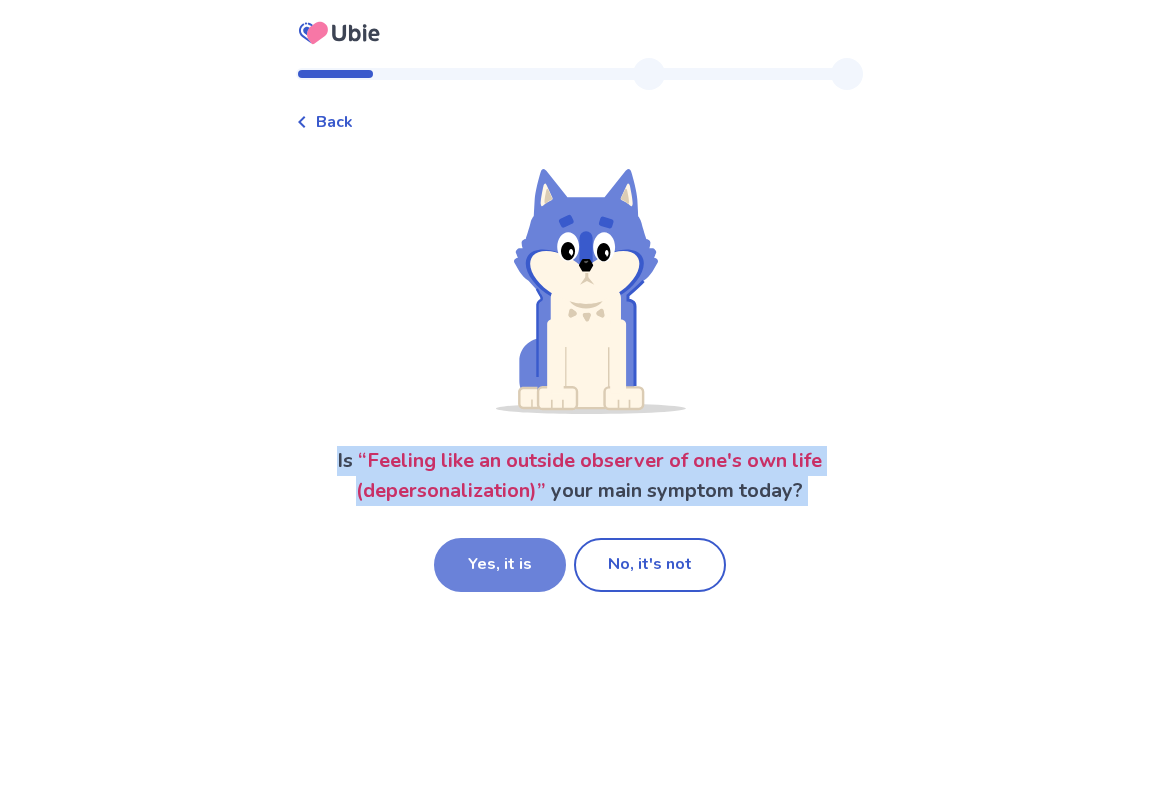 click on "Yes, it is" at bounding box center [500, 565] 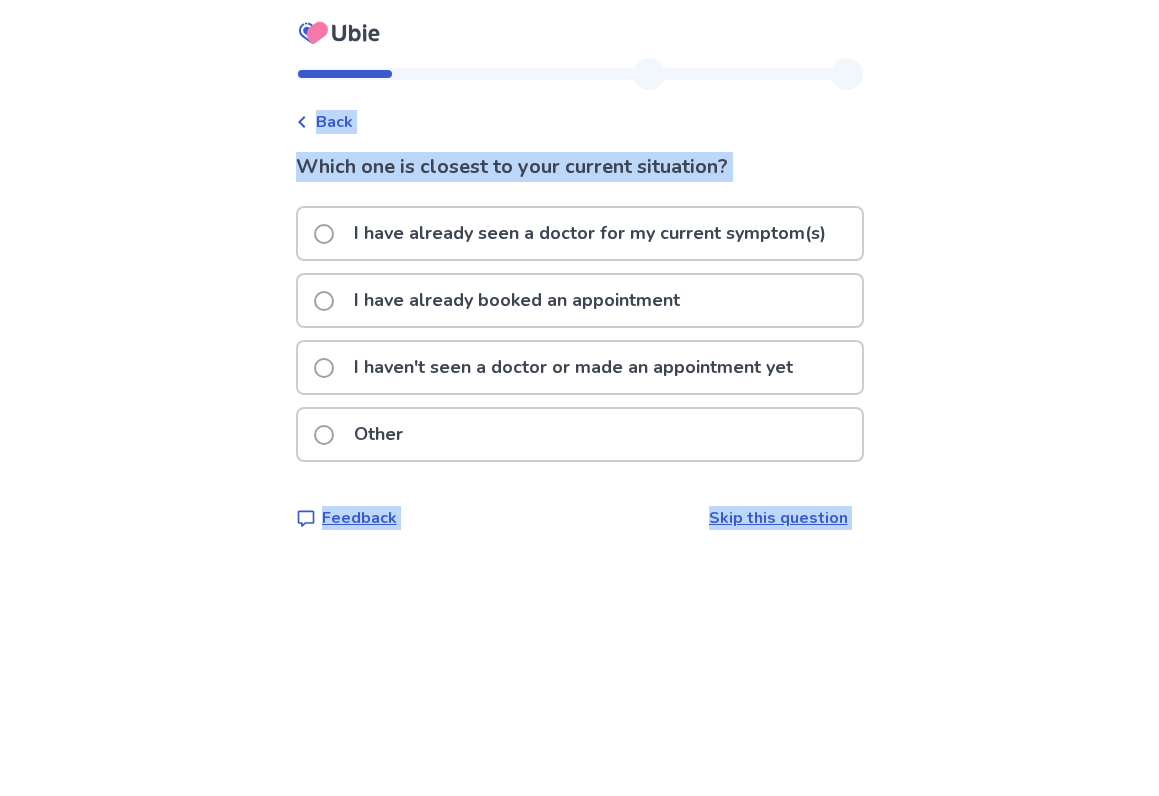 click on "Back Which one is closest to your current situation? I have already seen a doctor for my current symptom(s) I have already booked an appointment I haven't seen a doctor or made an appointment yet Other Feedback Skip this question" at bounding box center [580, 310] 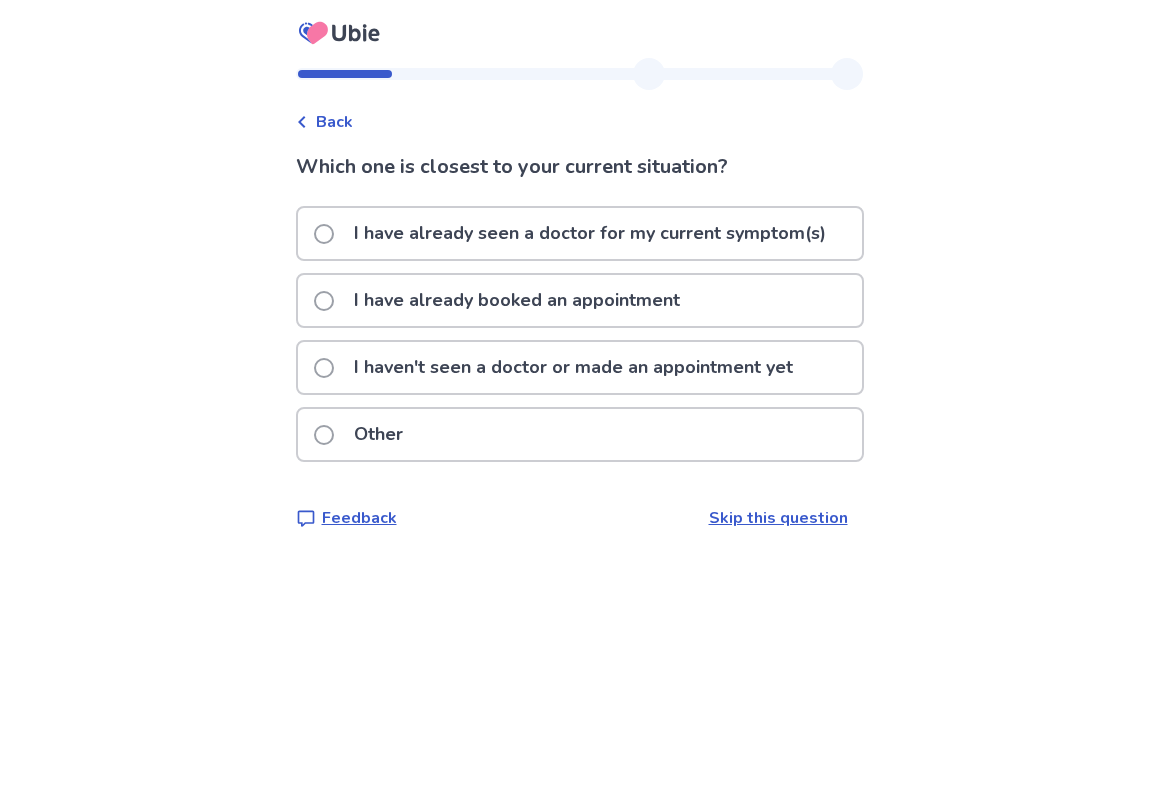 click on "I haven't seen a doctor or made an appointment yet" at bounding box center [573, 367] 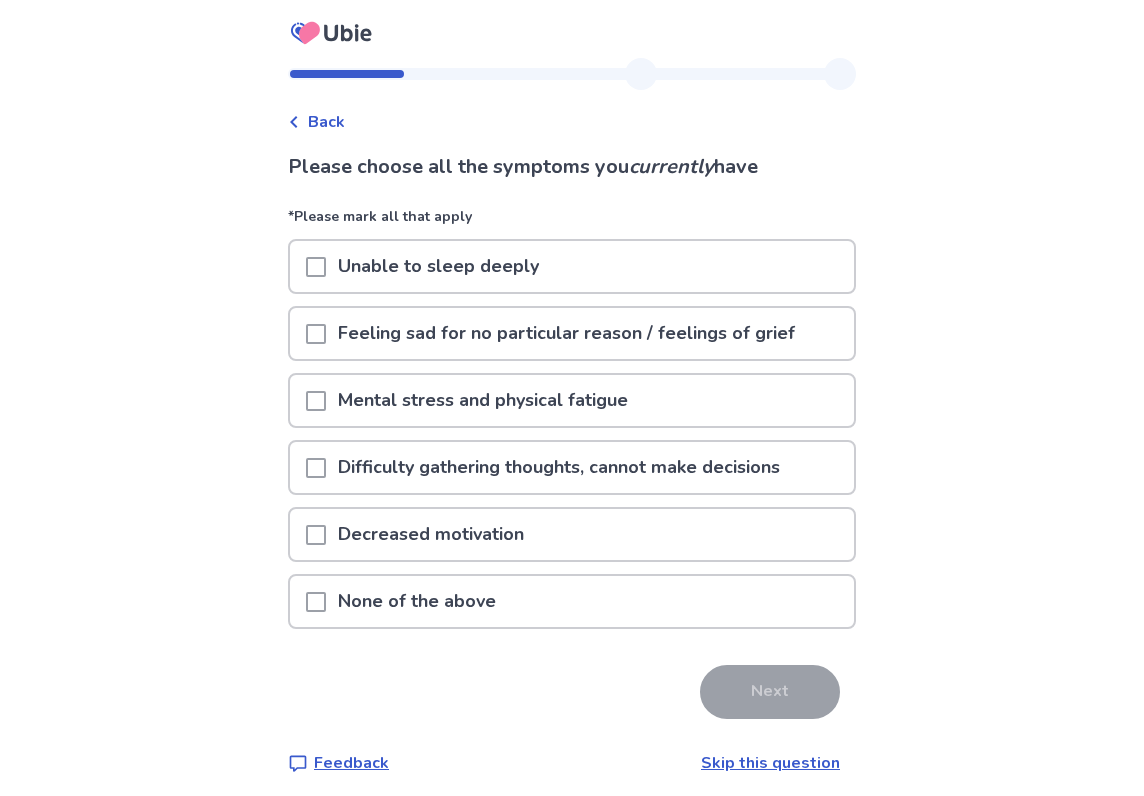 click on "Feeling sad for no particular reason / feelings of grief" at bounding box center [566, 333] 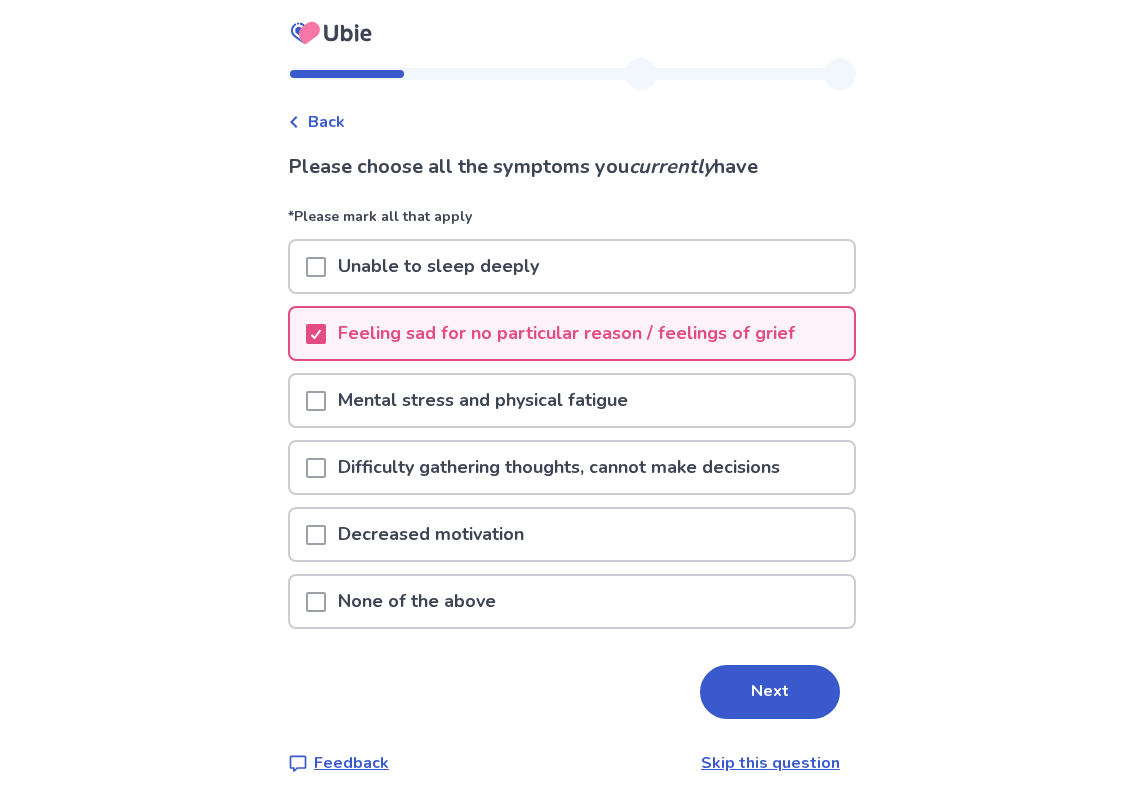click on "Difficulty gathering thoughts, cannot make decisions" at bounding box center [559, 467] 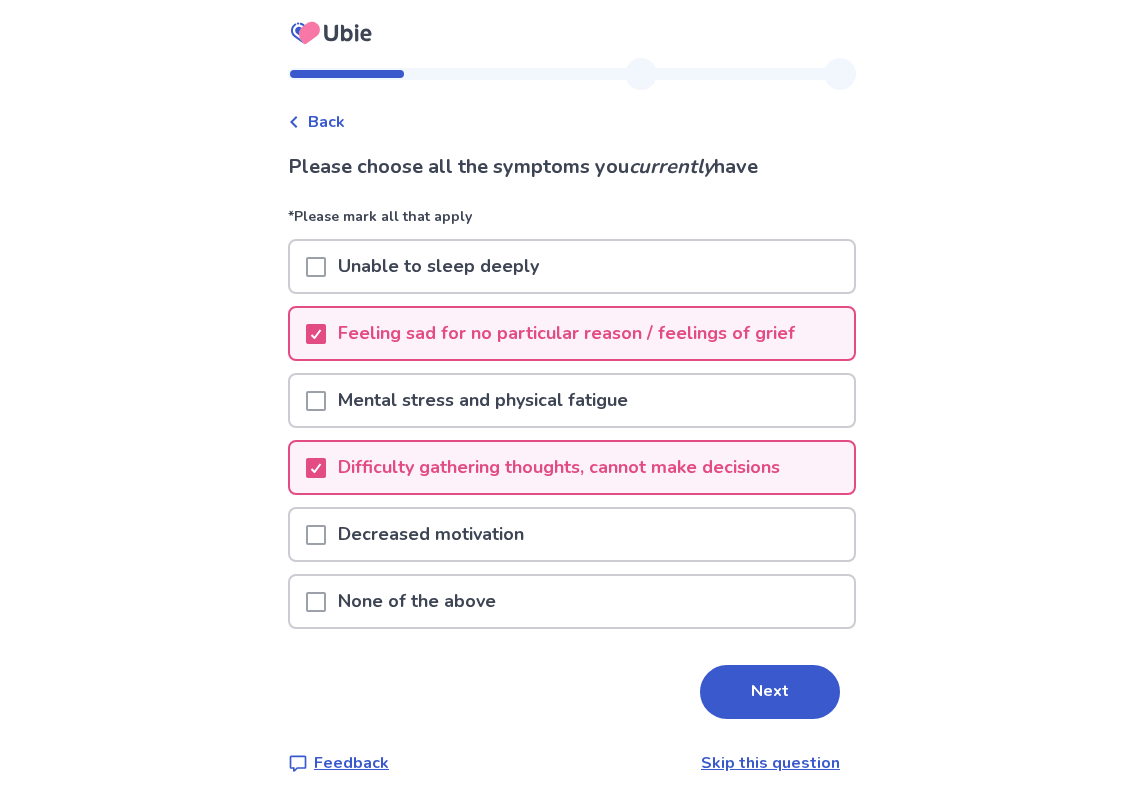 click on "Decreased motivation" at bounding box center [572, 534] 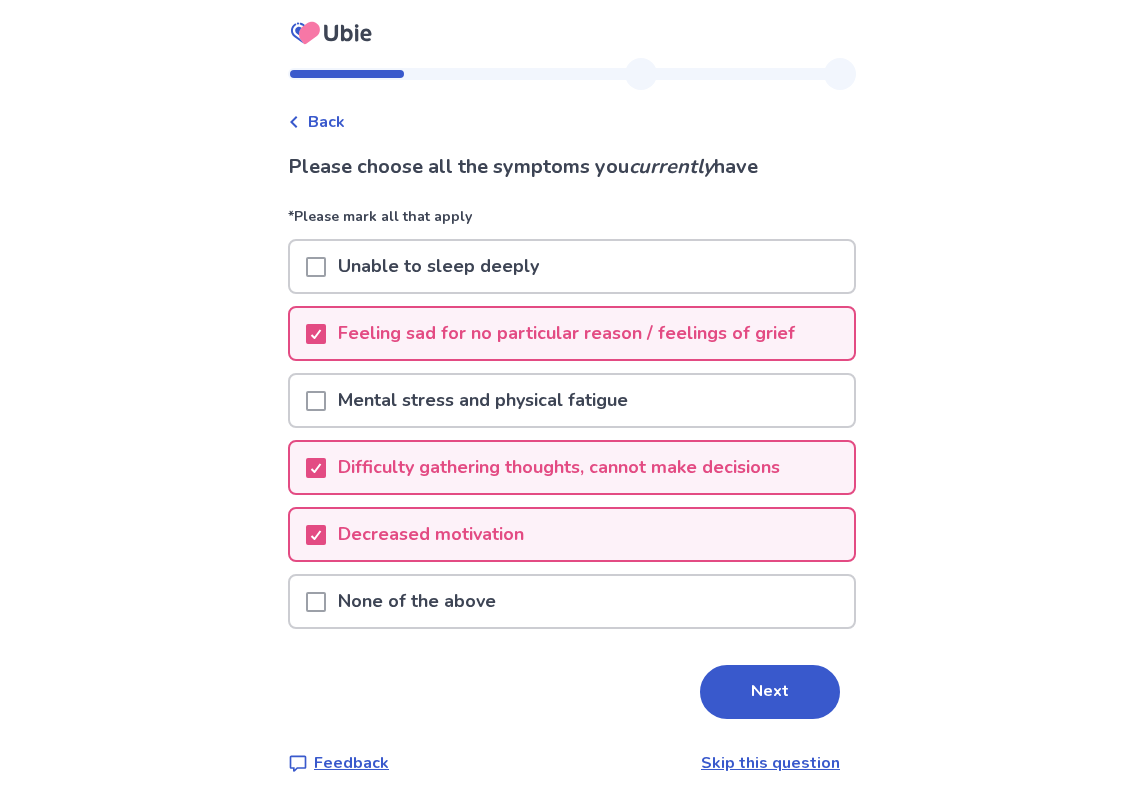 click on "Next" at bounding box center [770, 692] 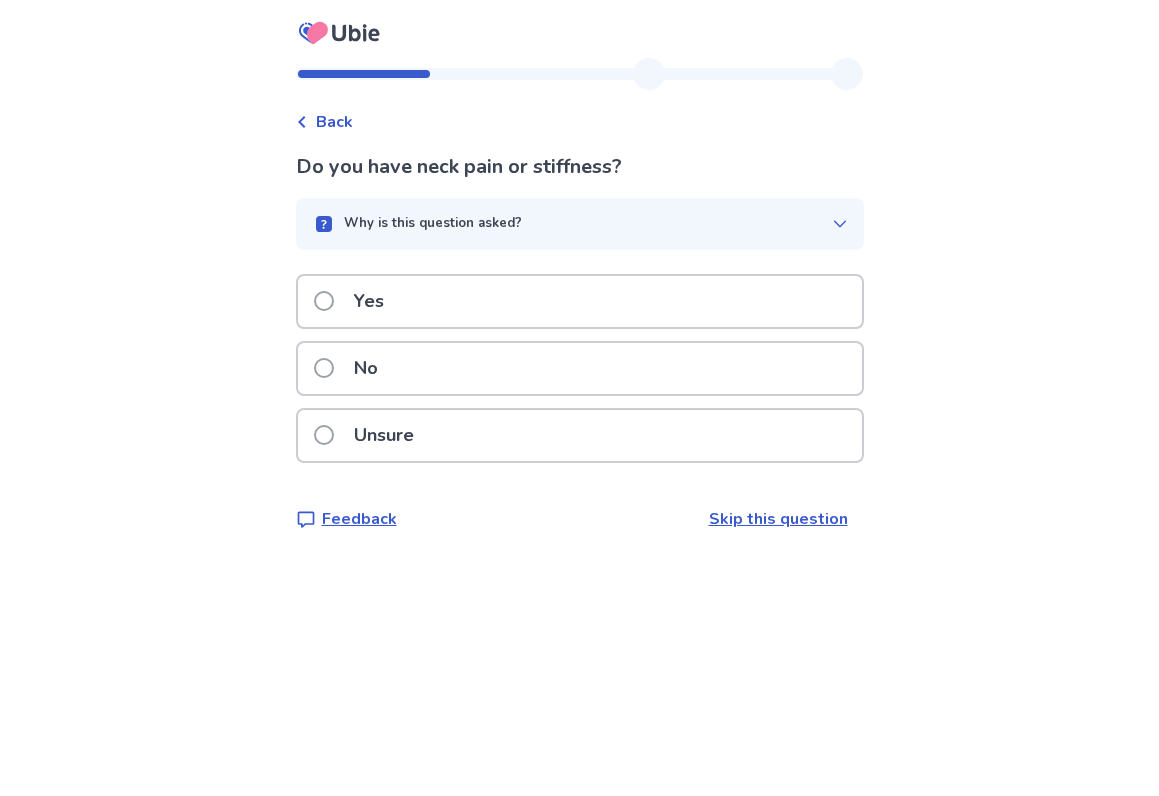 click on "No" at bounding box center (580, 368) 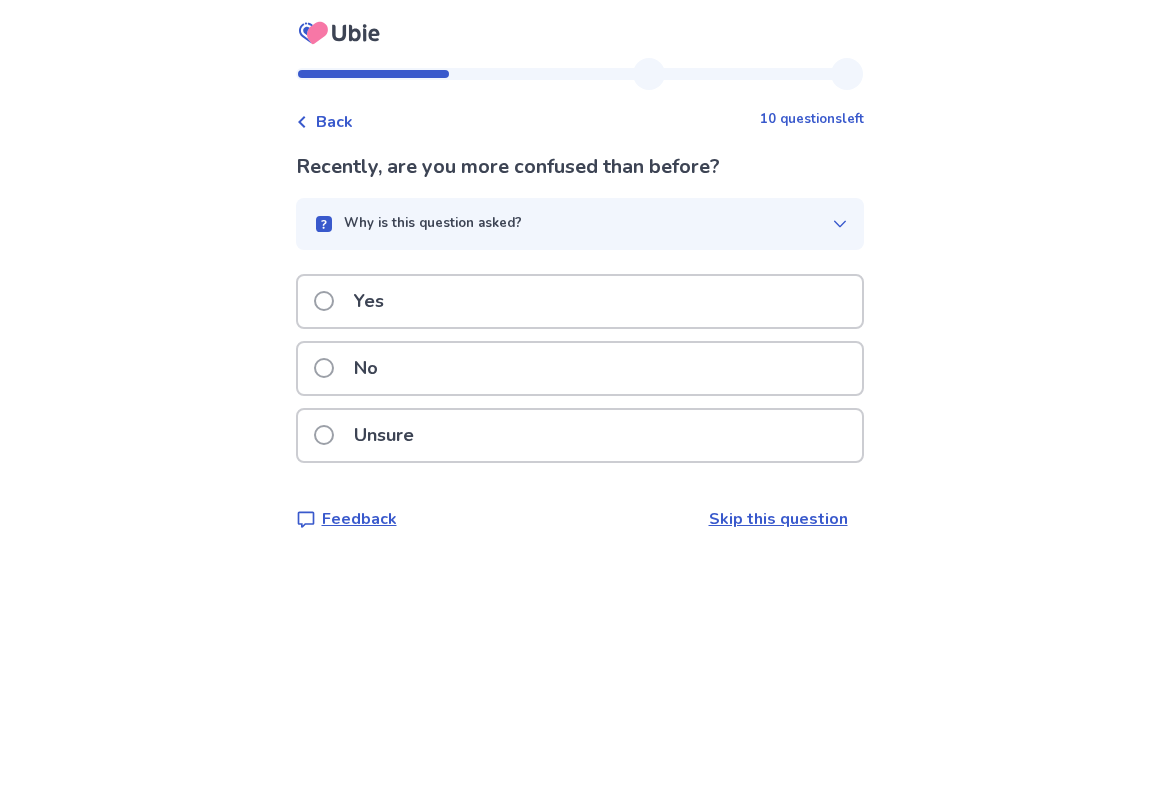 click on "Back 10   questions  left Recently, are you more confused than before? Why is this question asked? Our AI is checking for any potential relation with   Adjustment Disorder . Yes No Unsure Feedback Skip this question" at bounding box center [580, 310] 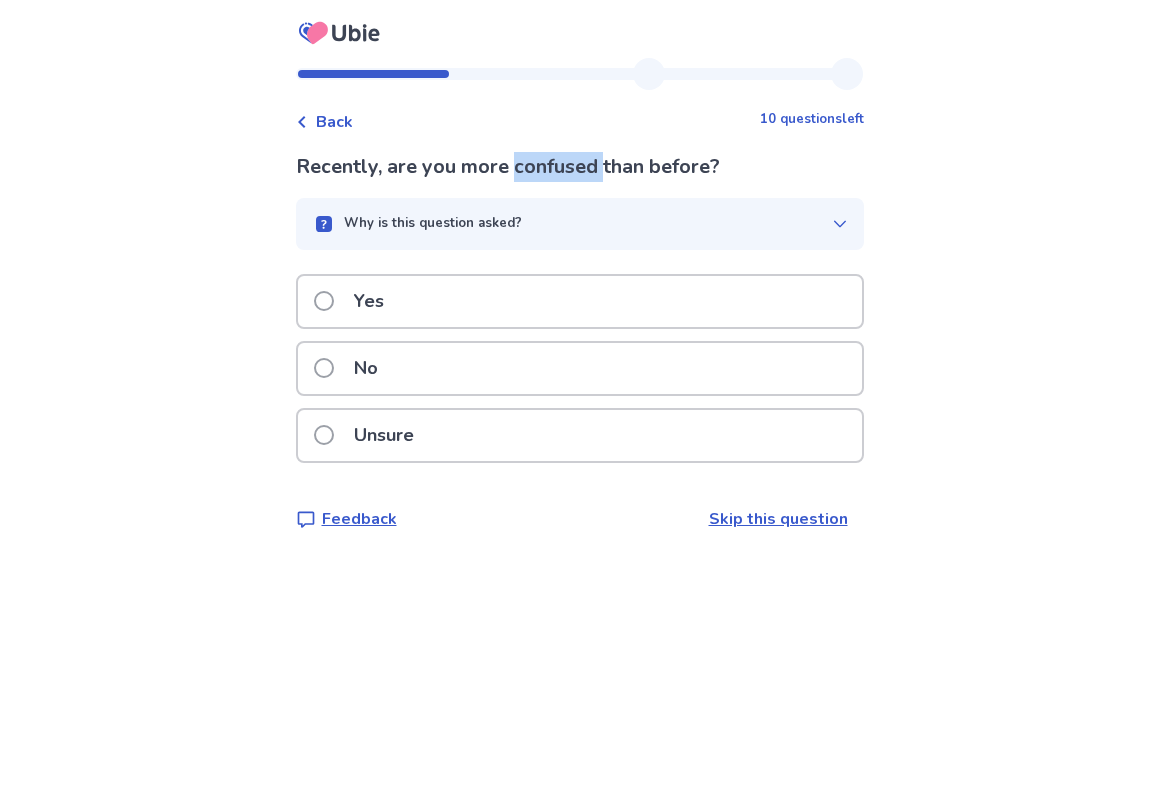 click on "Back 10   questions  left Recently, are you more confused than before? Why is this question asked? Our AI is checking for any potential relation with   Adjustment Disorder . Yes No Unsure Feedback Skip this question" at bounding box center (580, 310) 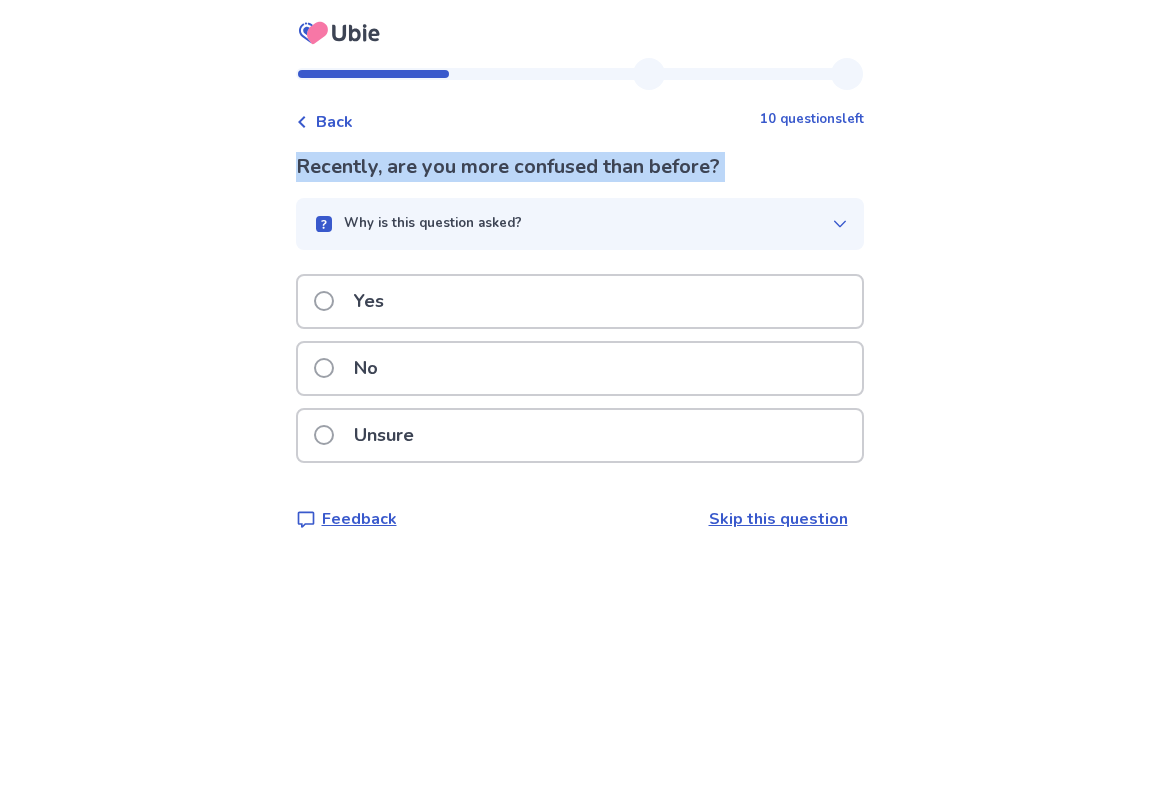 click on "Back 10   questions  left Recently, are you more confused than before? Why is this question asked? Our AI is checking for any potential relation with   Adjustment Disorder . Yes No Unsure Feedback Skip this question" at bounding box center (580, 310) 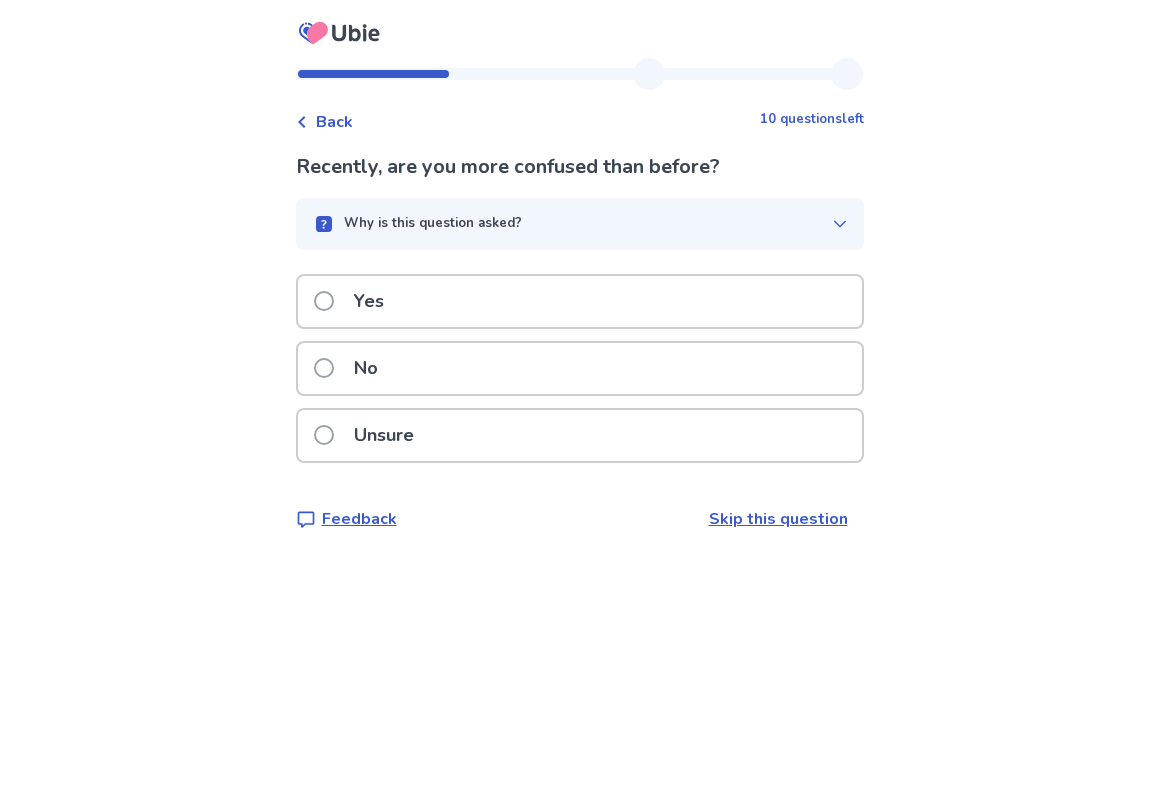 click on "Unsure" at bounding box center [580, 435] 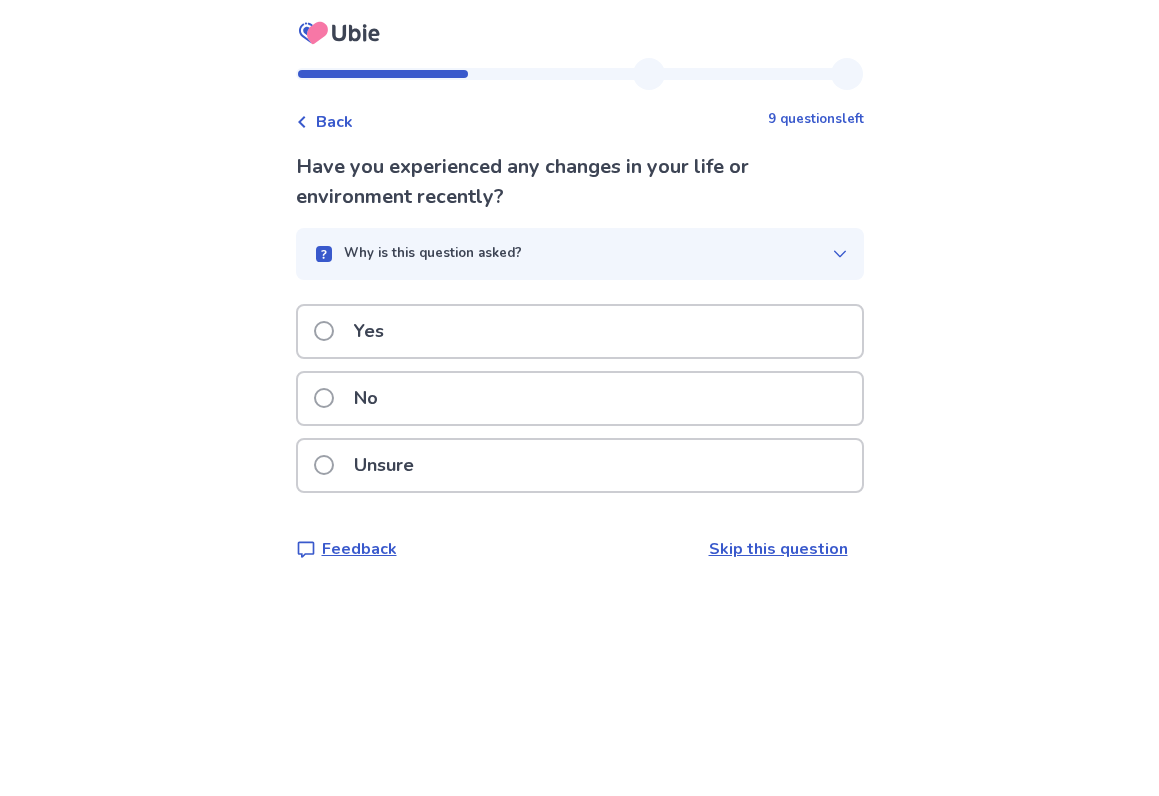 click on "Yes" at bounding box center (580, 331) 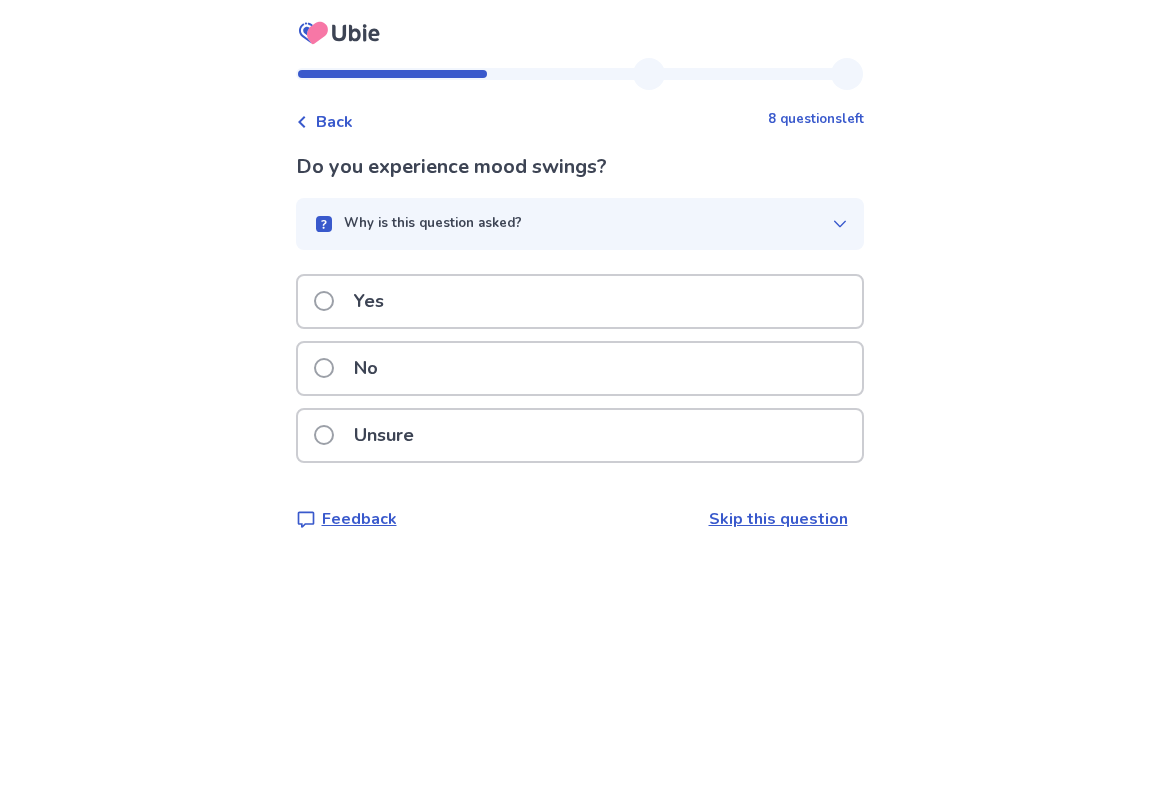 click on "Yes" at bounding box center [580, 301] 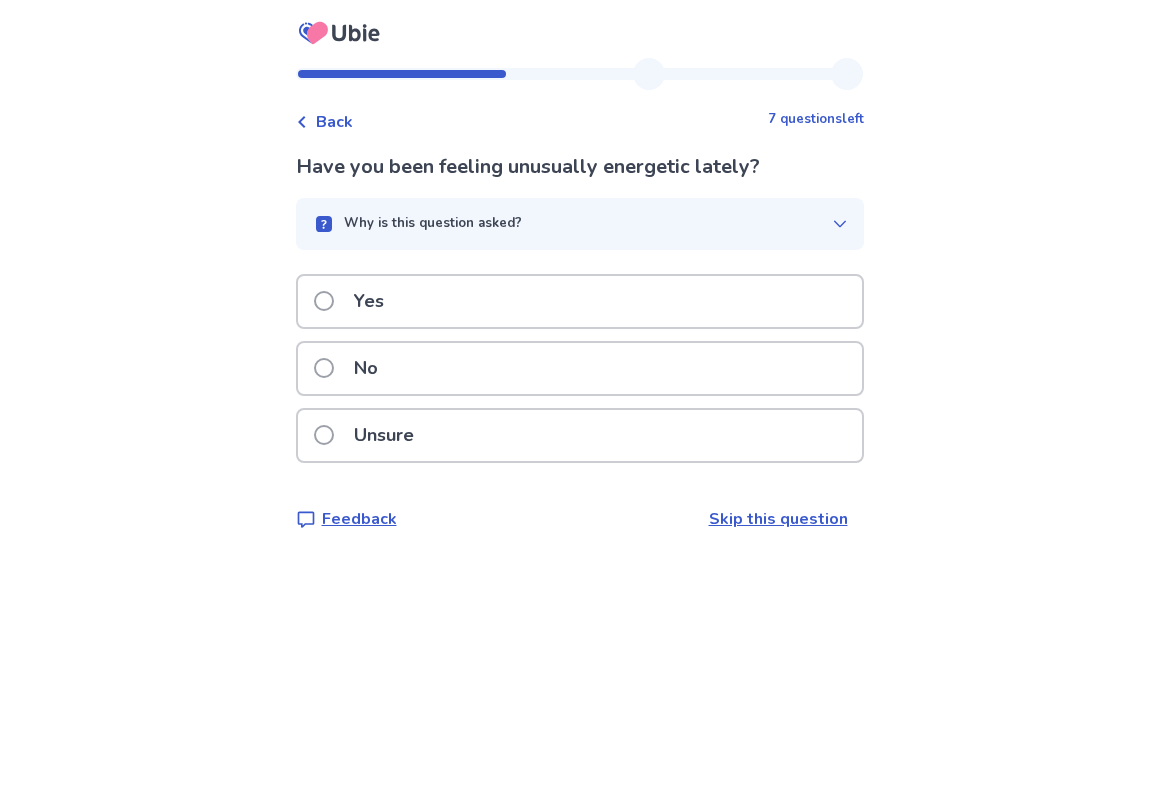 click on "Back 7   questions  left Have you been feeling unusually energetic lately? Why is this question asked? Our AI is checking for any potential relation with   Bipolar Disorder . Yes No Unsure Feedback Skip this question" at bounding box center (579, 398) 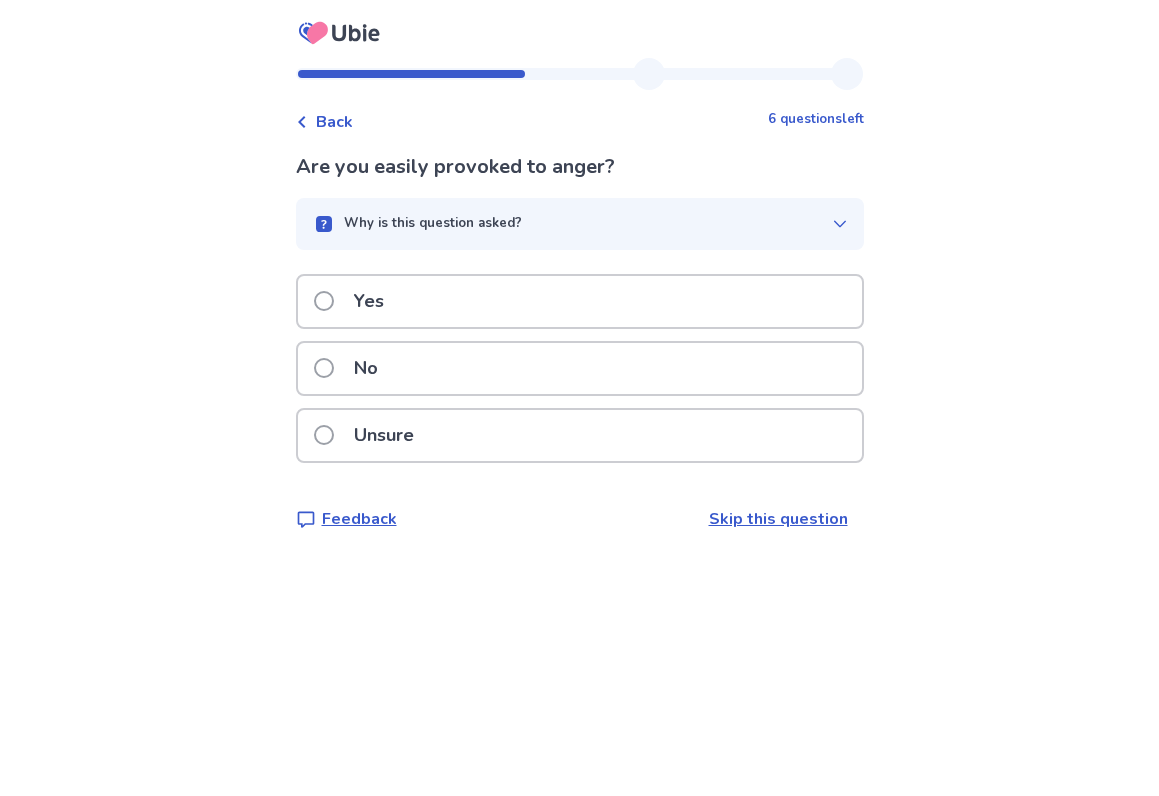click on "Yes" at bounding box center [580, 301] 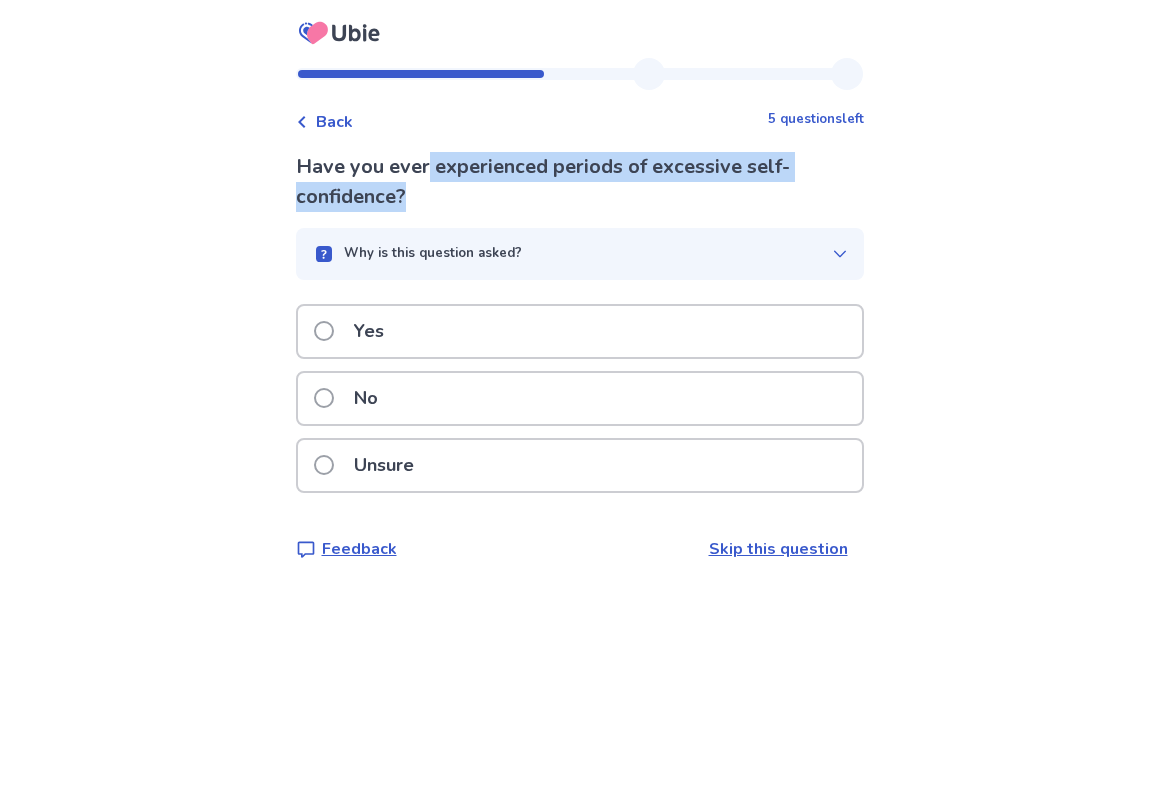 drag, startPoint x: 441, startPoint y: 166, endPoint x: 517, endPoint y: 197, distance: 82.07923 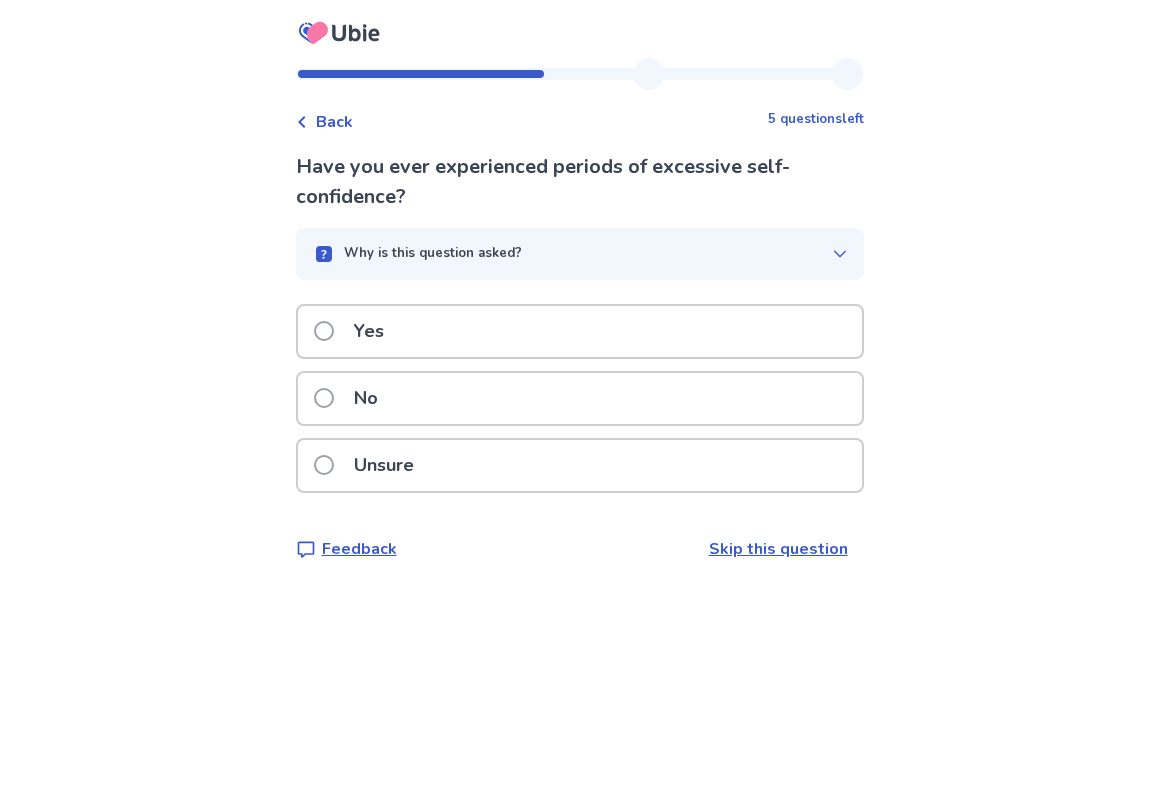 click on "Yes" at bounding box center (580, 331) 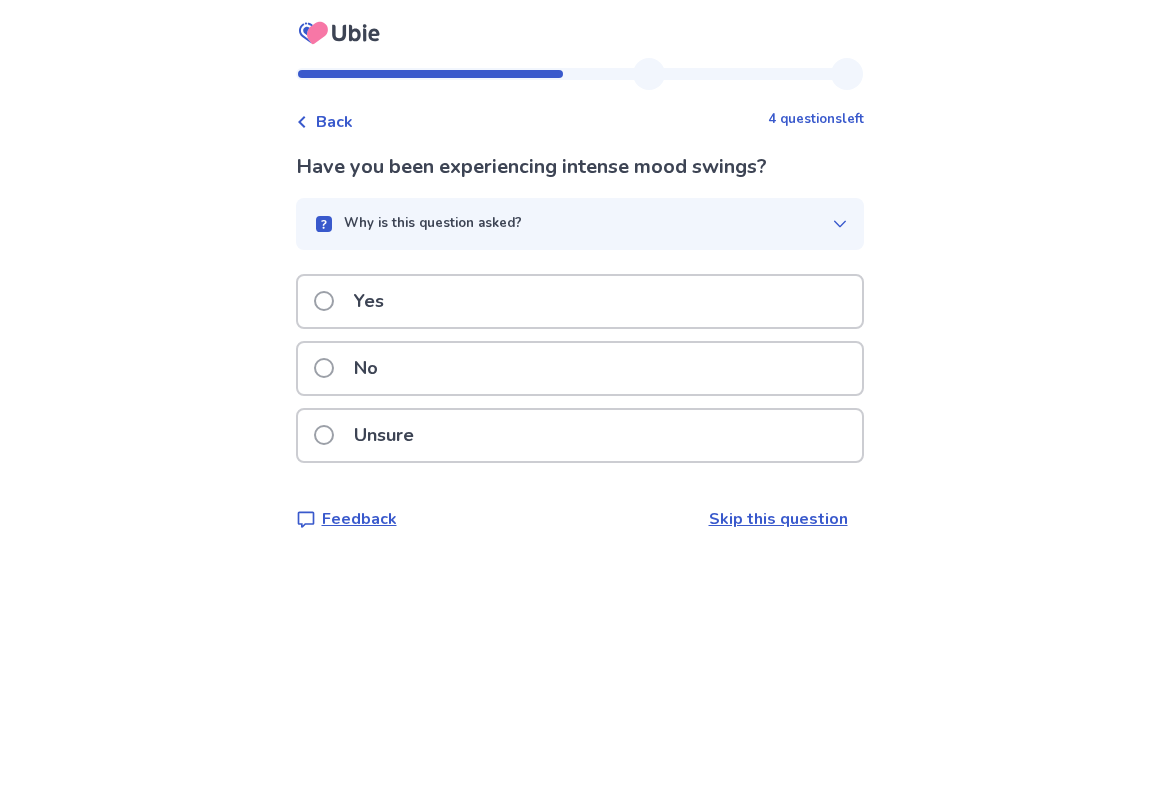 click on "Yes" at bounding box center [580, 301] 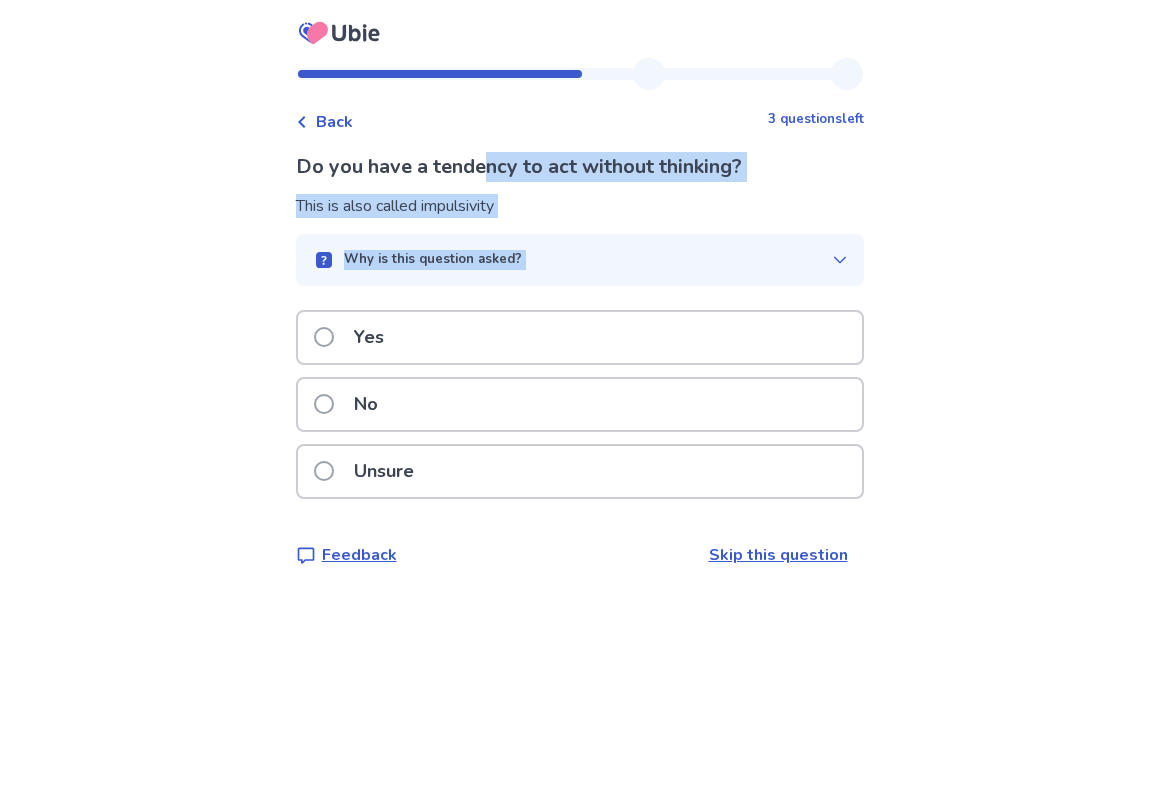drag, startPoint x: 511, startPoint y: 293, endPoint x: 499, endPoint y: 152, distance: 141.50972 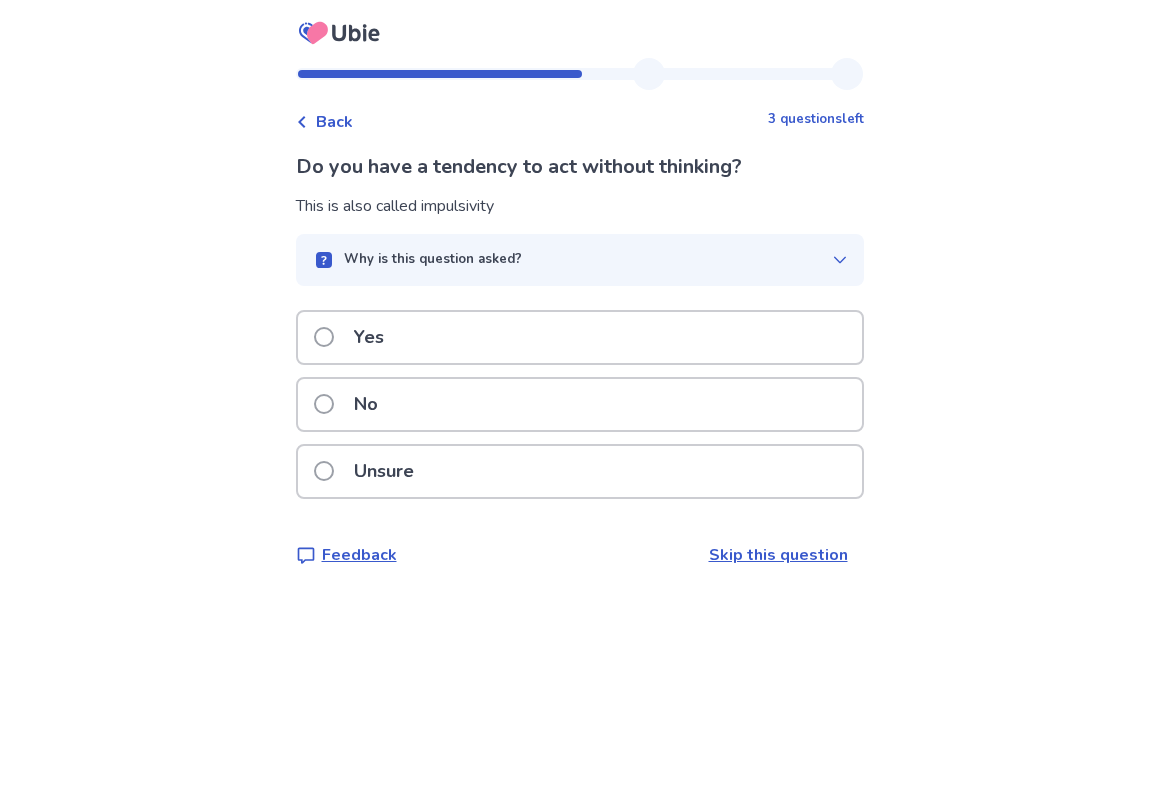 click on "Do you have a tendency to act without thinking?" at bounding box center (580, 167) 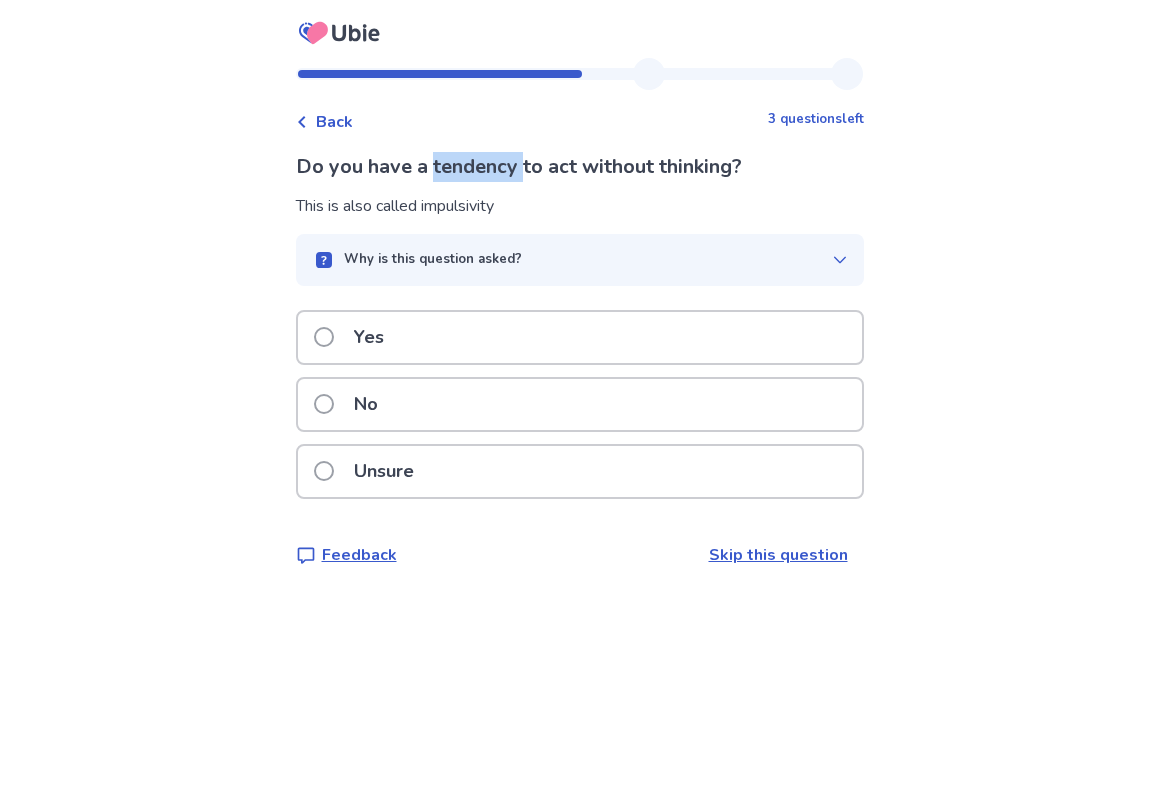 click on "Do you have a tendency to act without thinking?" at bounding box center (580, 167) 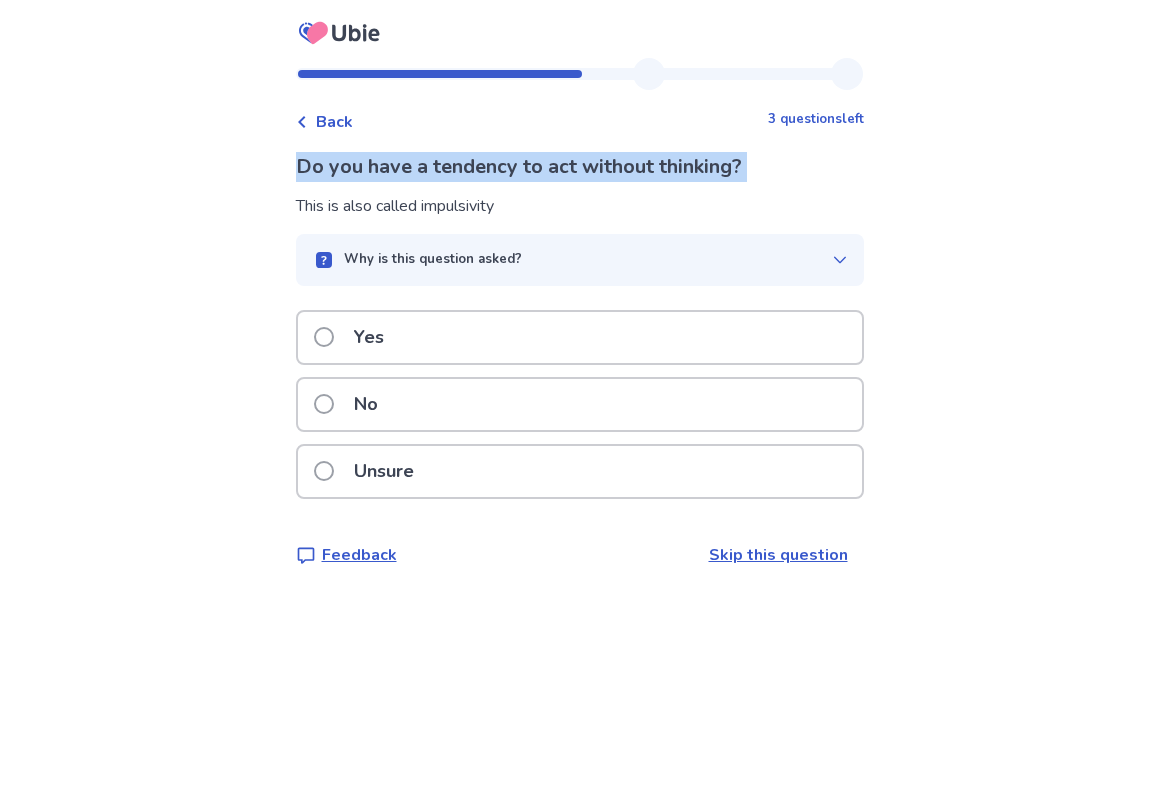 click on "Do you have a tendency to act without thinking?" at bounding box center [580, 167] 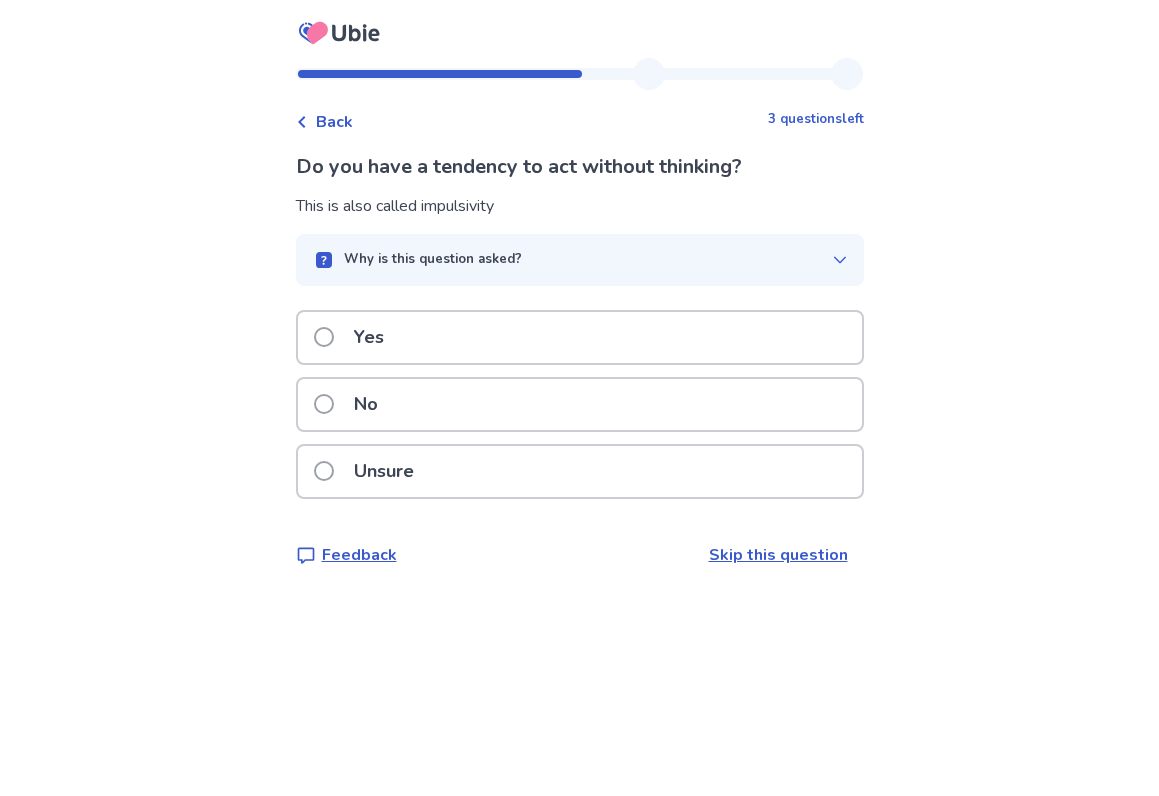 click on "Yes" at bounding box center (580, 337) 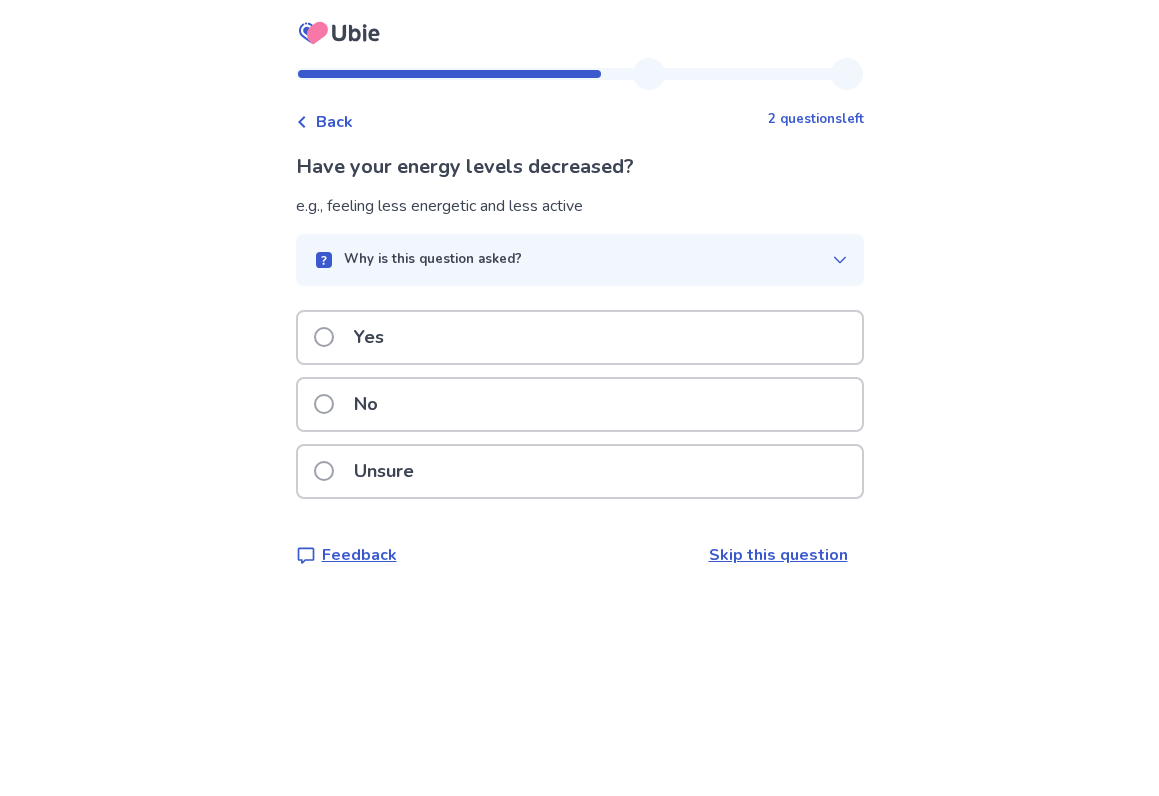 click on "Yes" at bounding box center [580, 337] 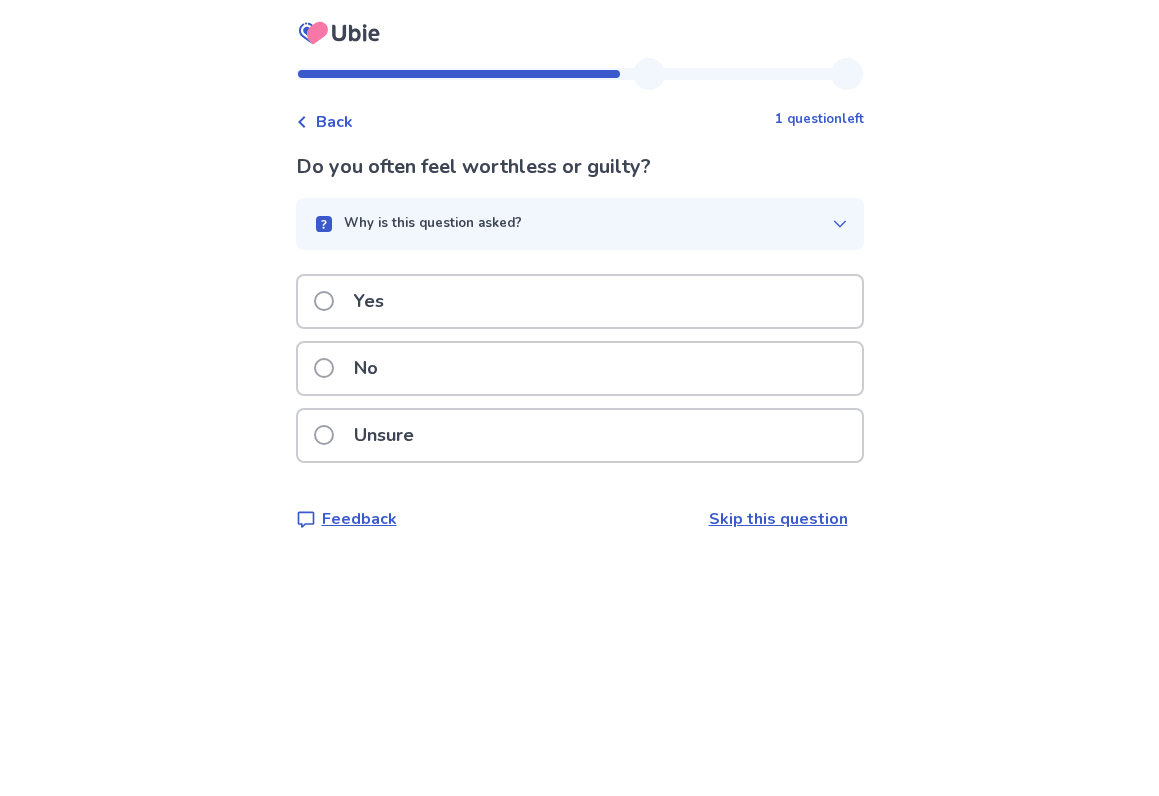 click on "Yes" at bounding box center (580, 301) 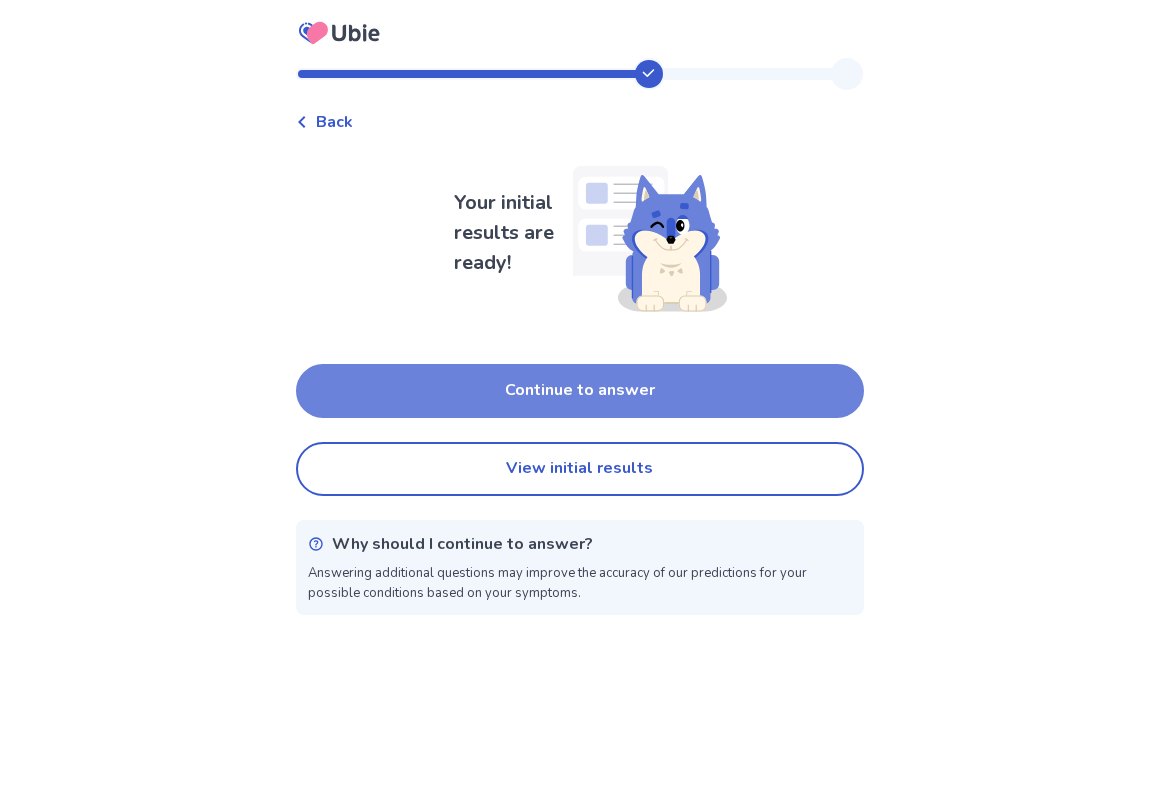 click on "Continue to answer" at bounding box center (580, 391) 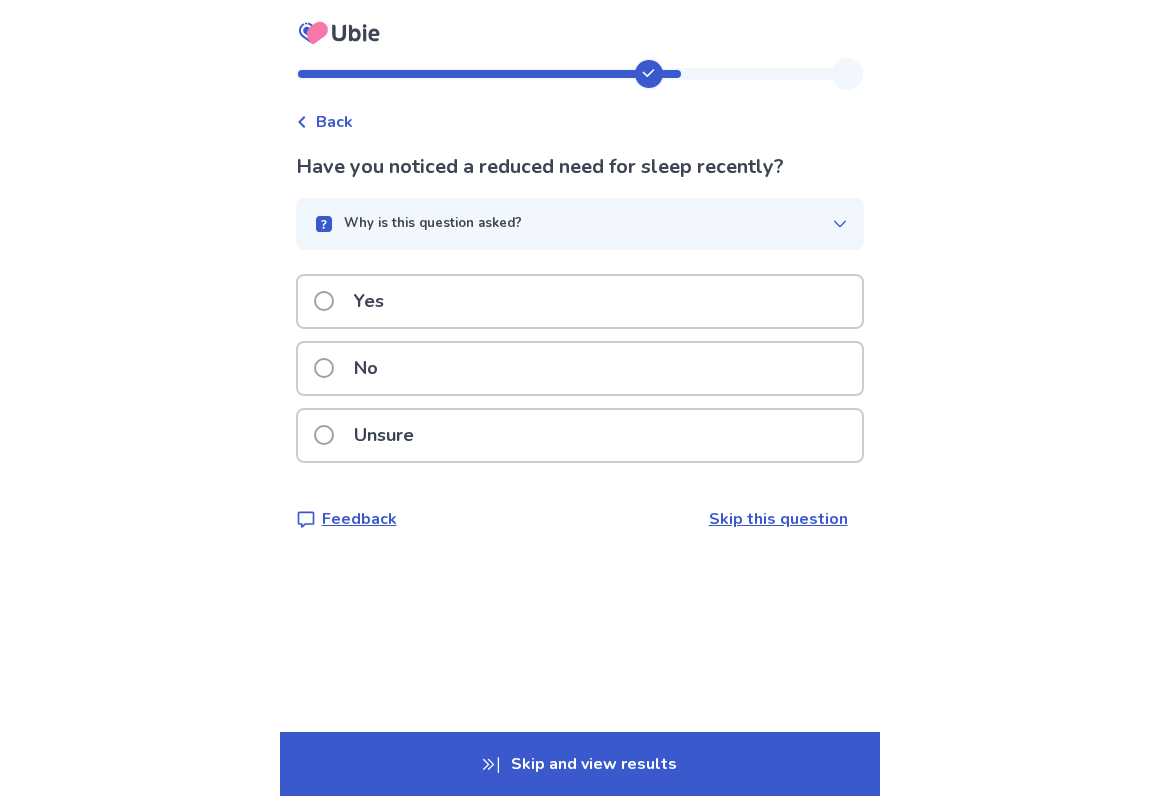 click on "No" at bounding box center (580, 368) 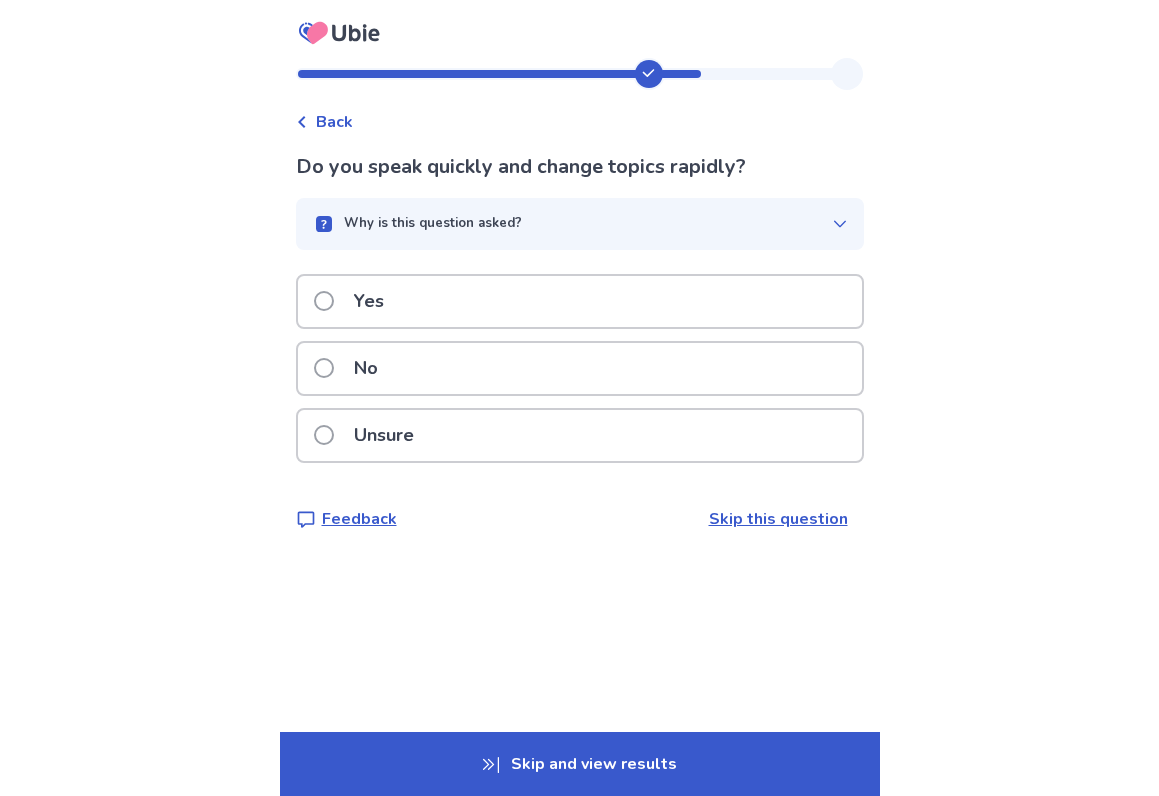 click on "No" at bounding box center [580, 368] 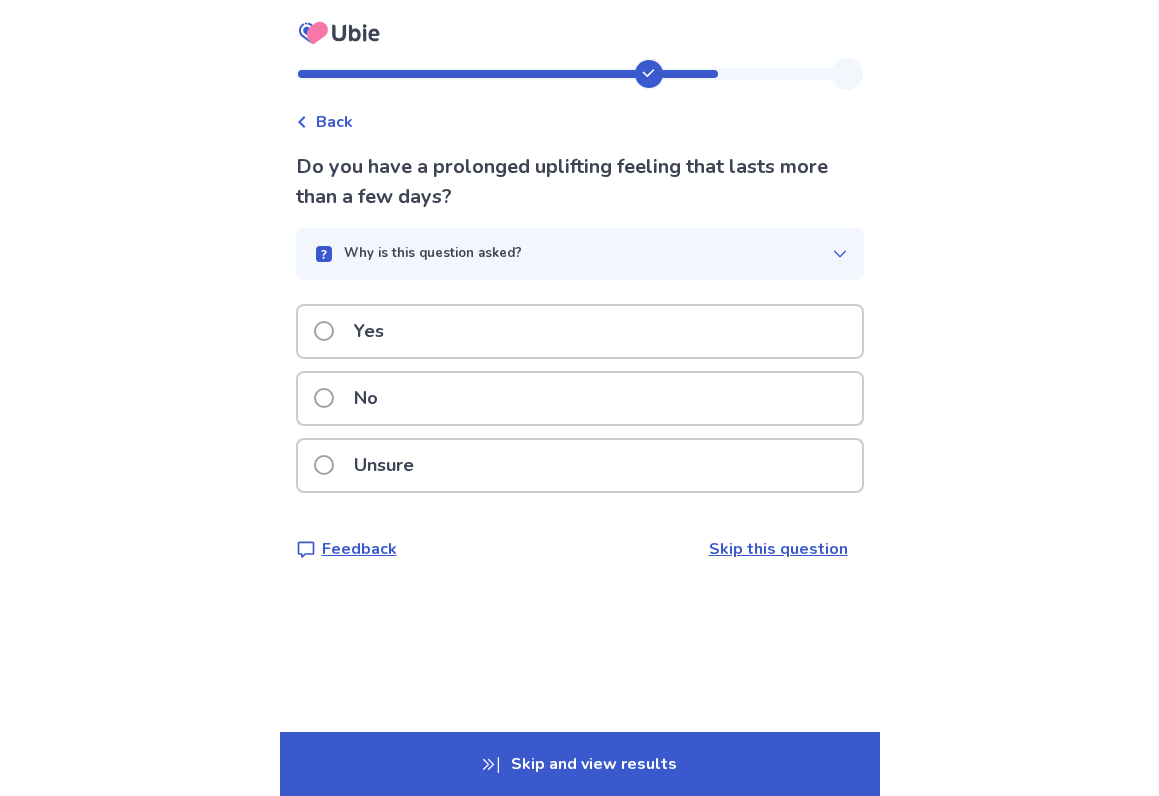 click on "No" at bounding box center [580, 398] 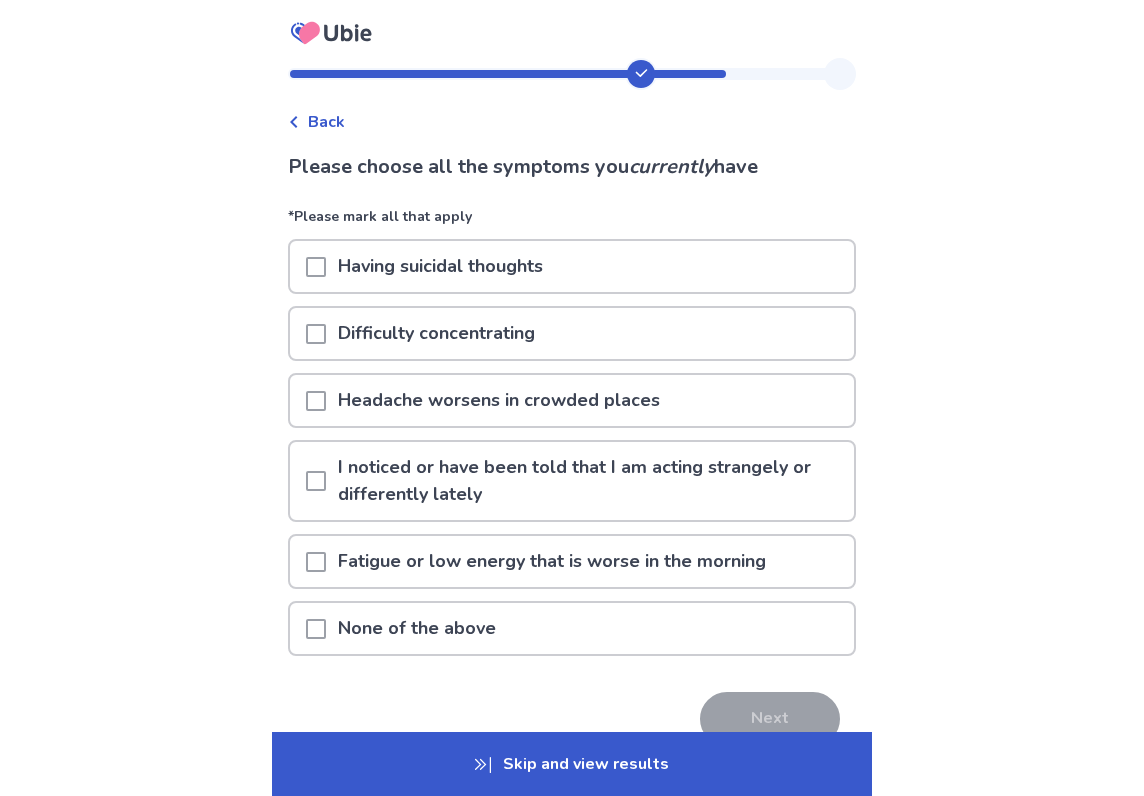 click at bounding box center [316, 266] 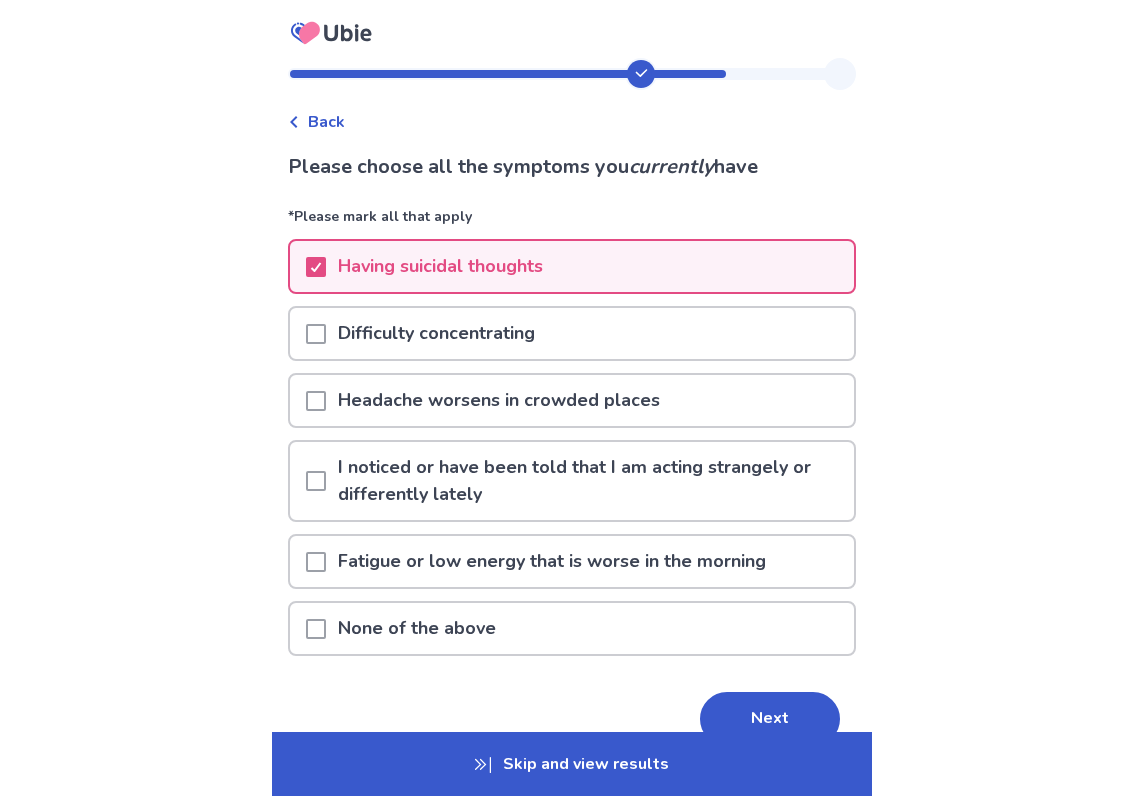 click at bounding box center (316, 334) 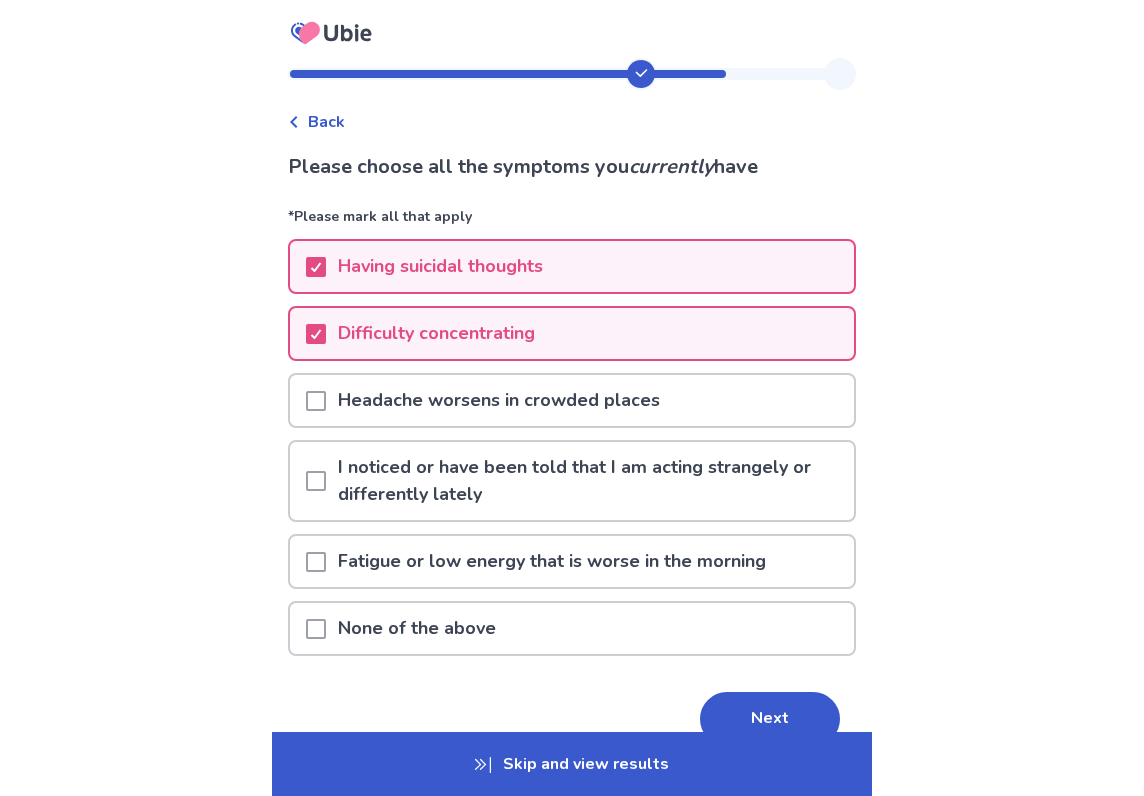 click at bounding box center [316, 481] 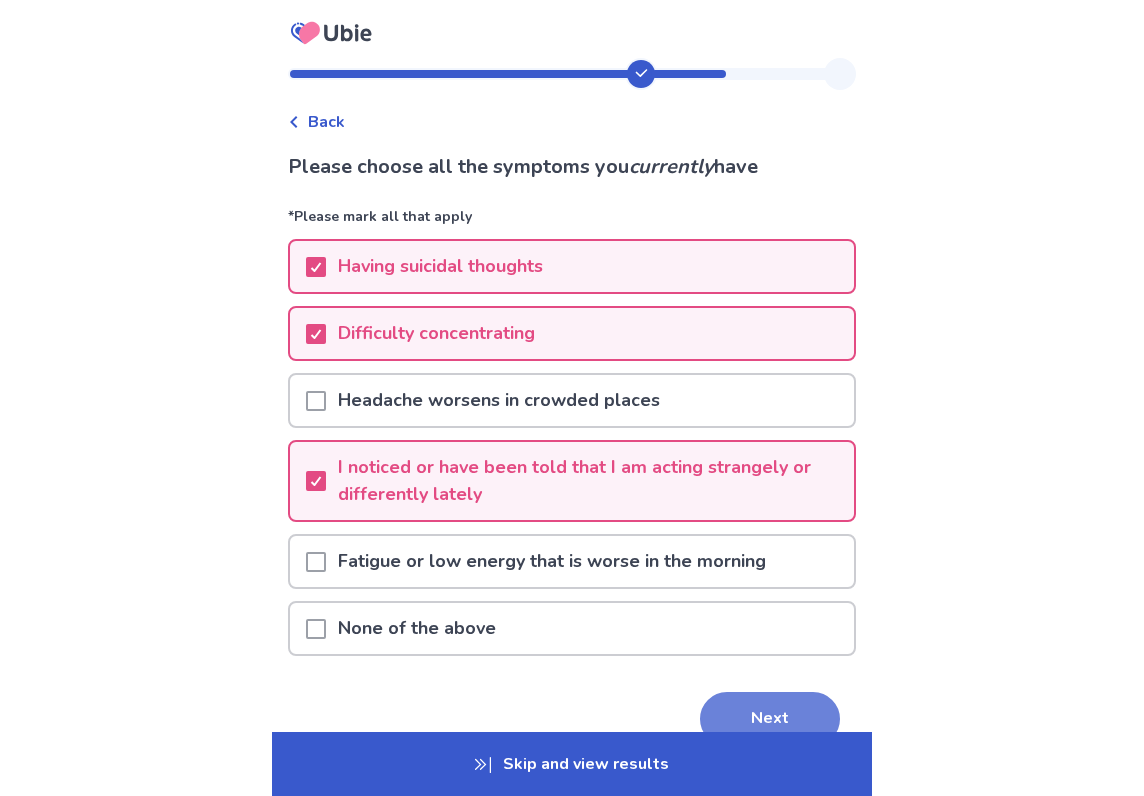 click on "Next" at bounding box center (770, 719) 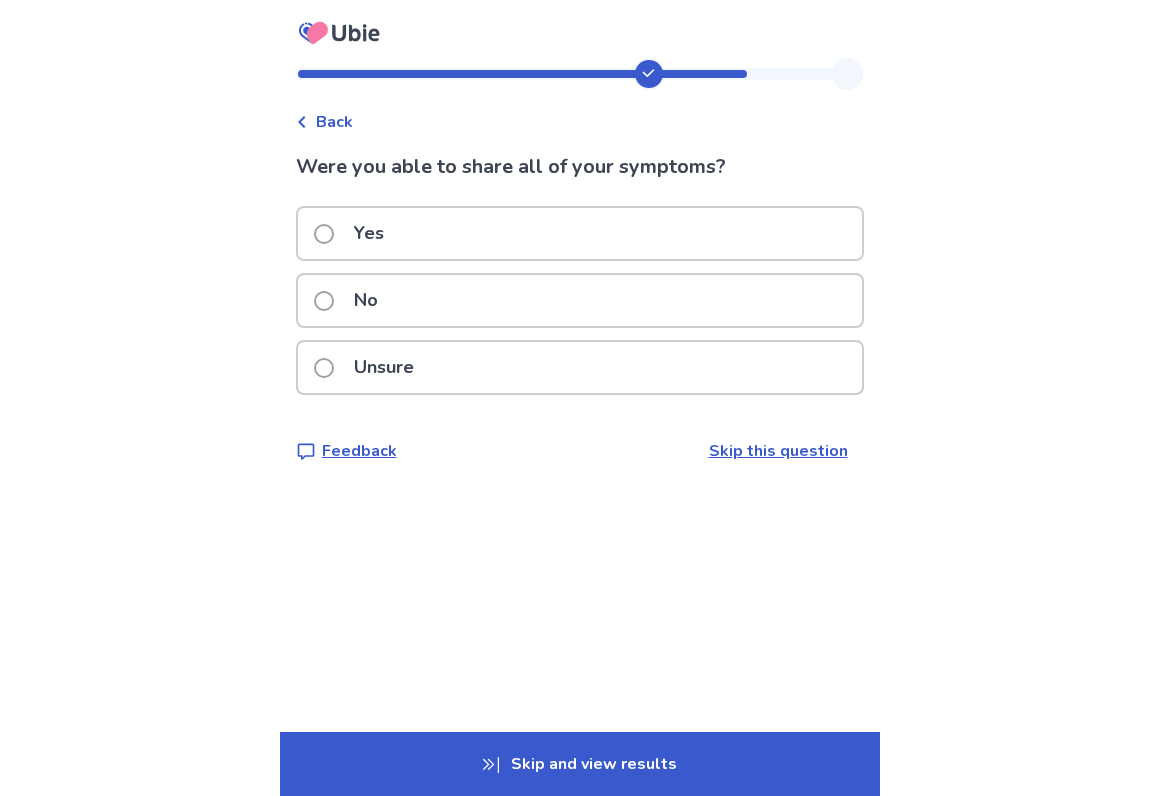click on "Yes" at bounding box center (580, 233) 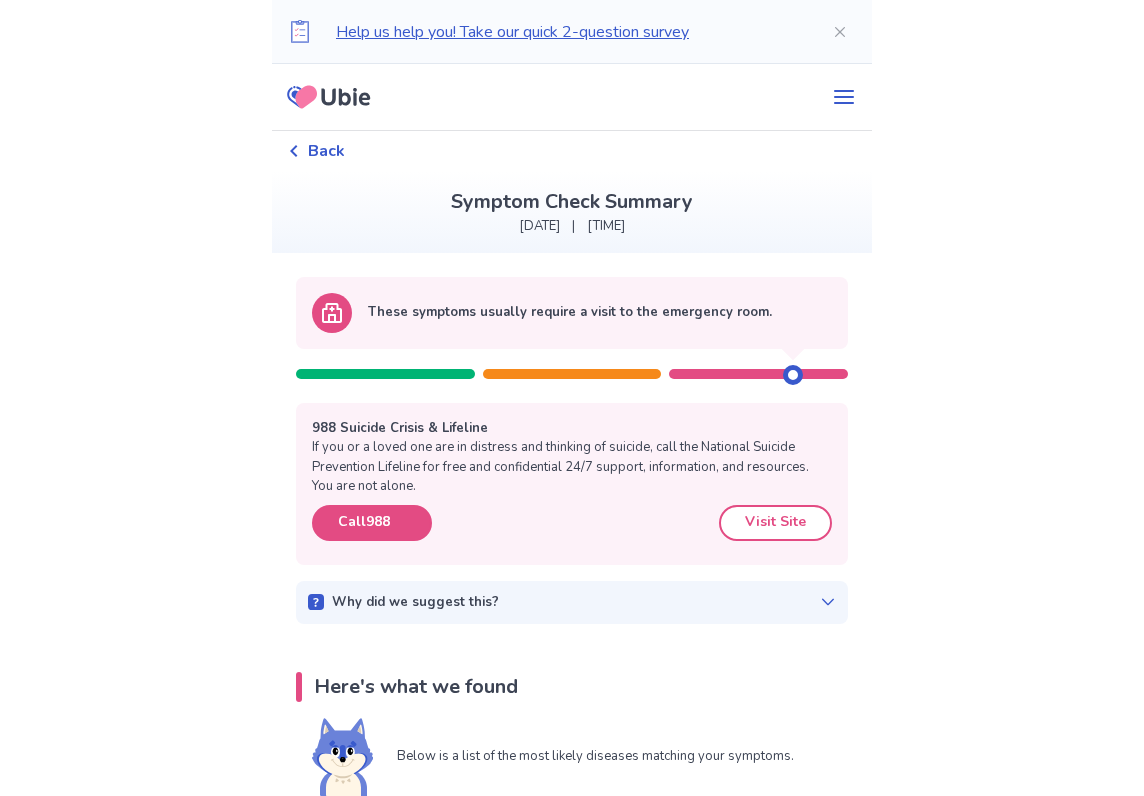 click on "These symptoms usually require a visit to the emergency room." at bounding box center [570, 313] 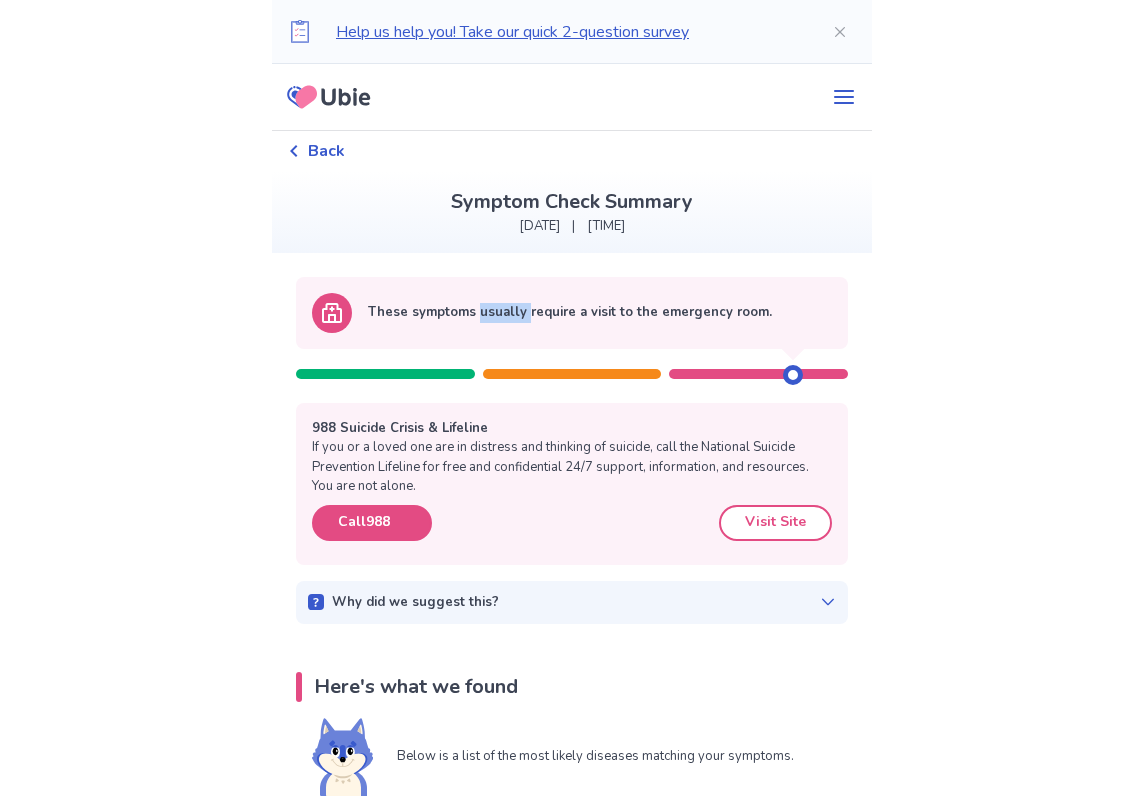 click on "These symptoms usually require a visit to the emergency room." at bounding box center [570, 313] 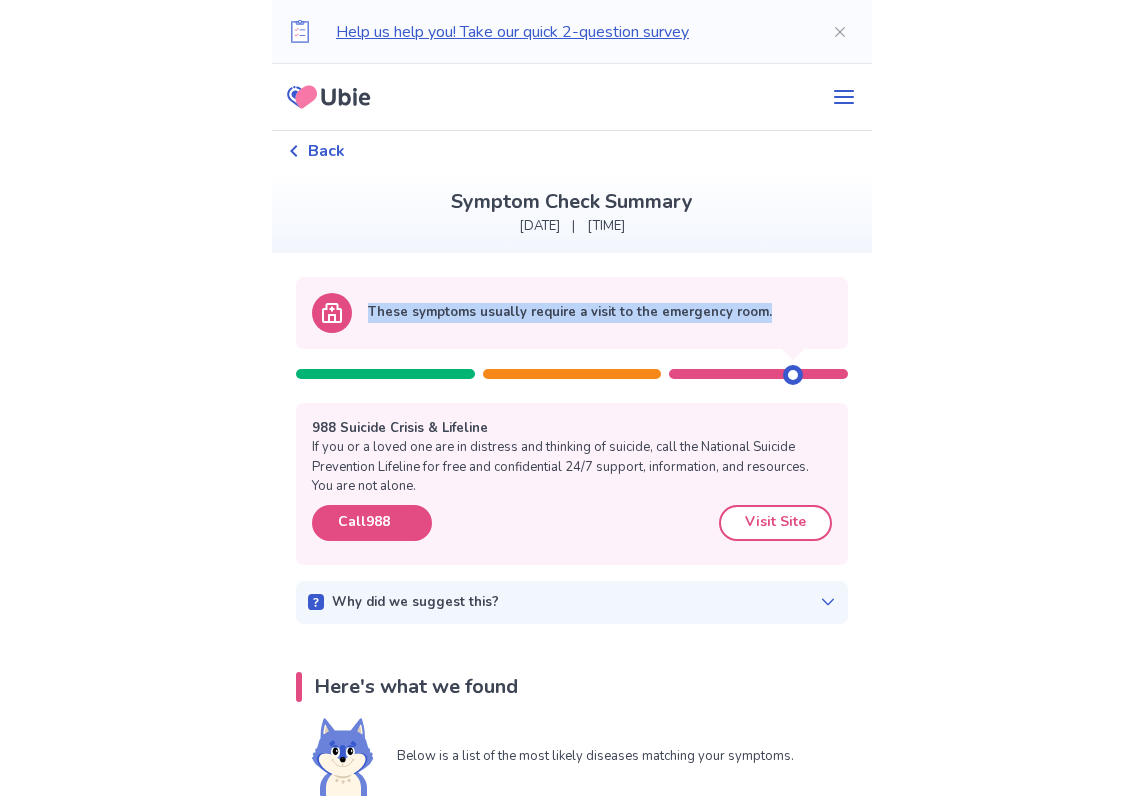 click on "These symptoms usually require a visit to the emergency room." at bounding box center [570, 313] 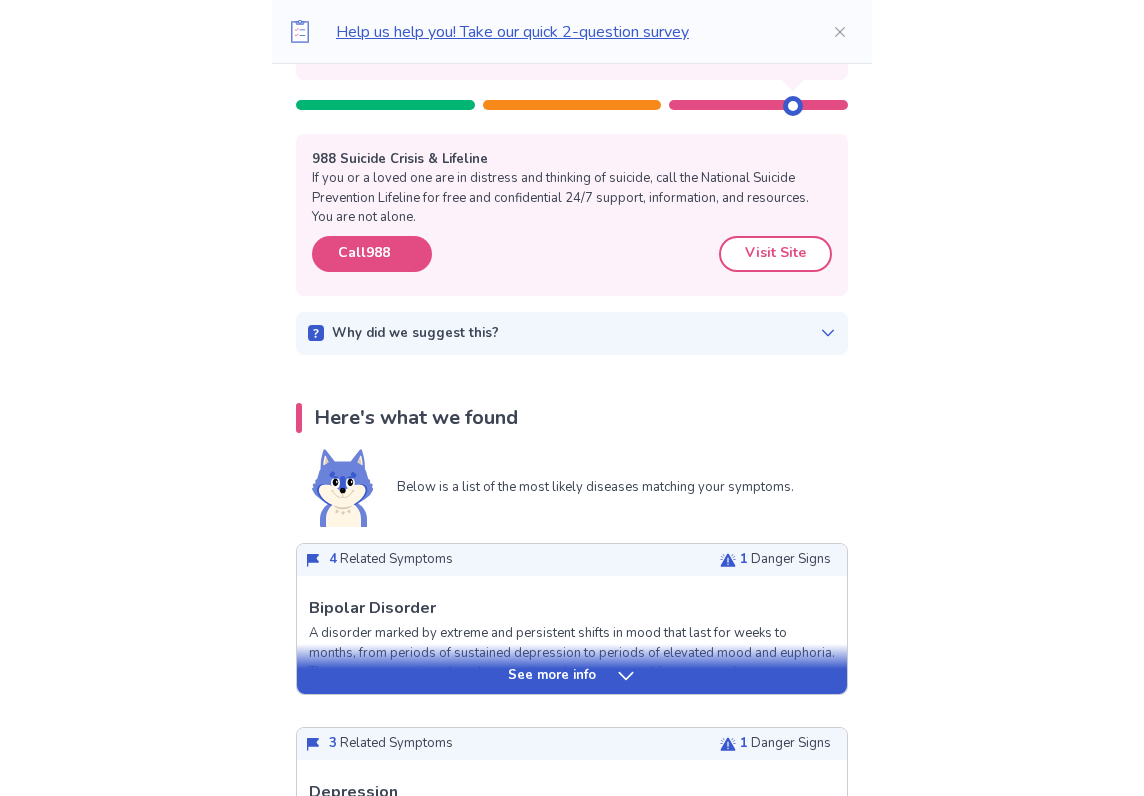 scroll, scrollTop: 300, scrollLeft: 0, axis: vertical 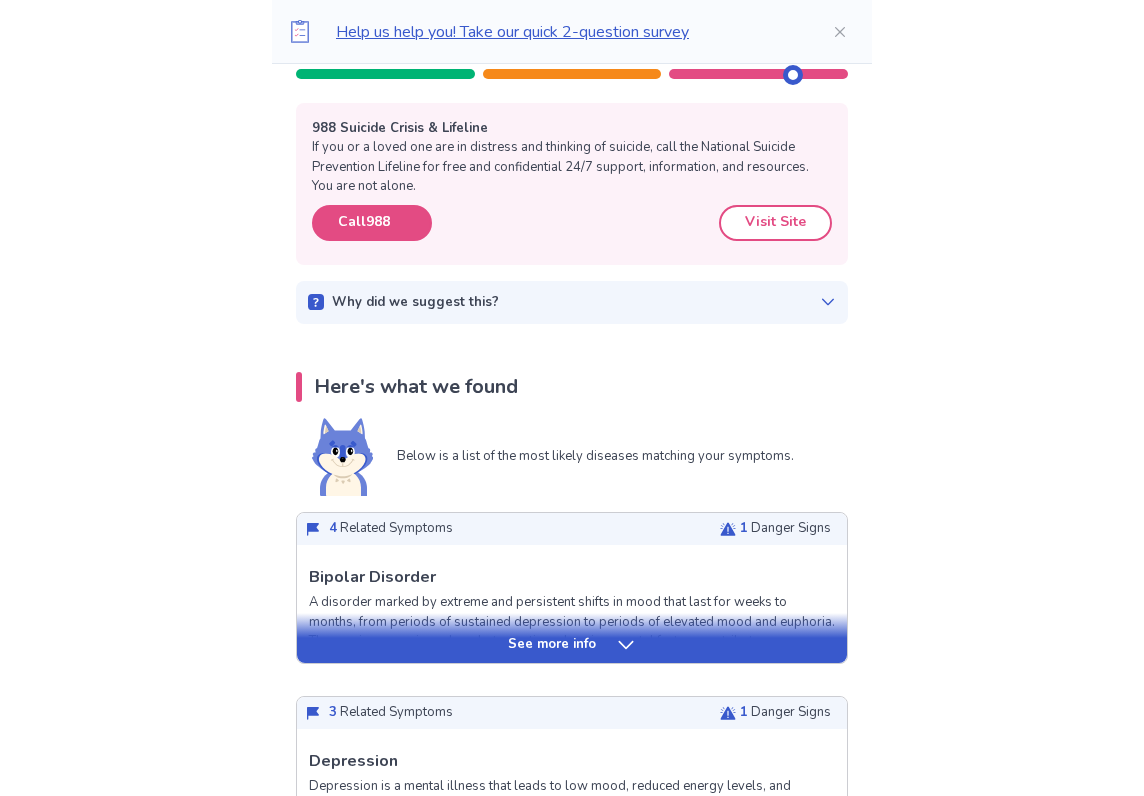 click 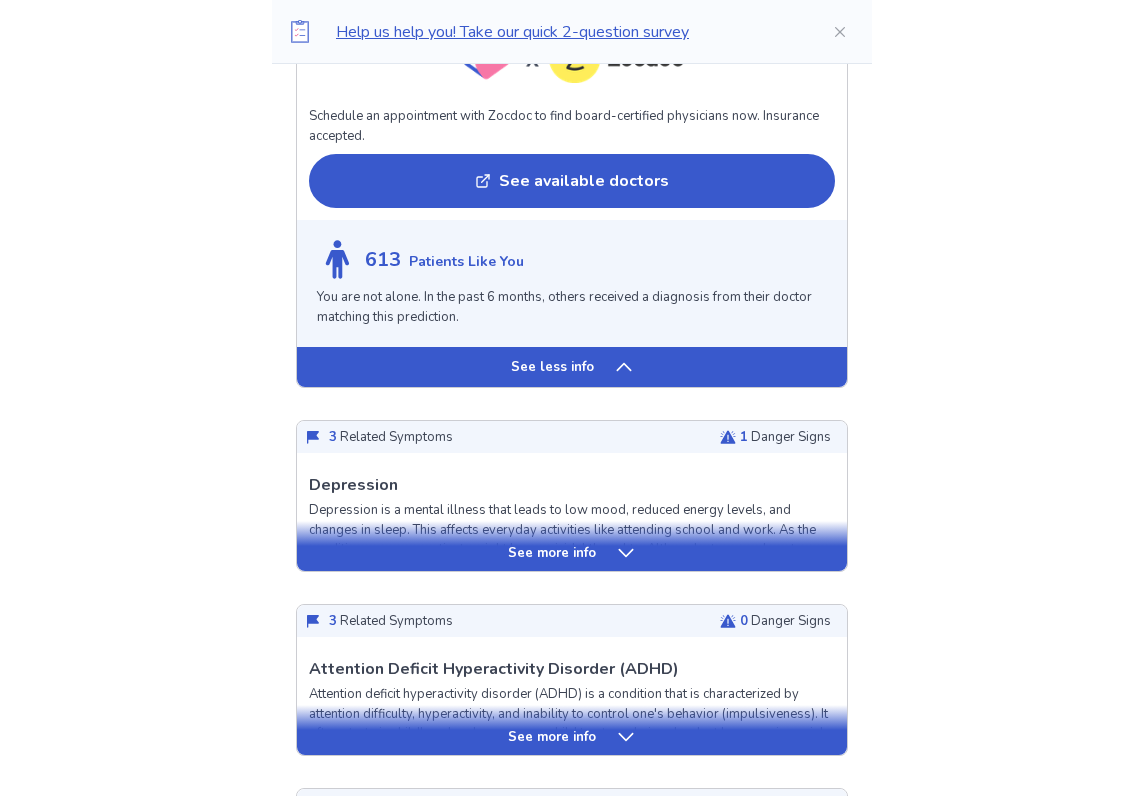 scroll, scrollTop: 2000, scrollLeft: 0, axis: vertical 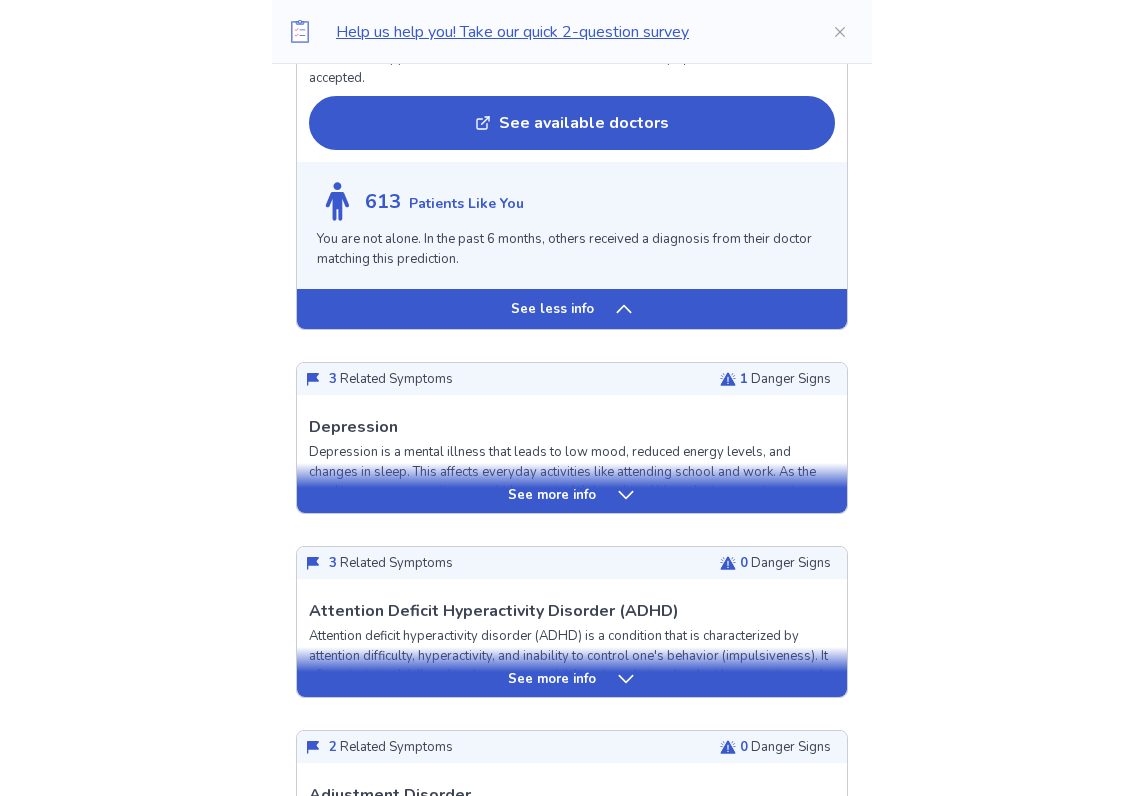 click on "See more info" at bounding box center (572, 488) 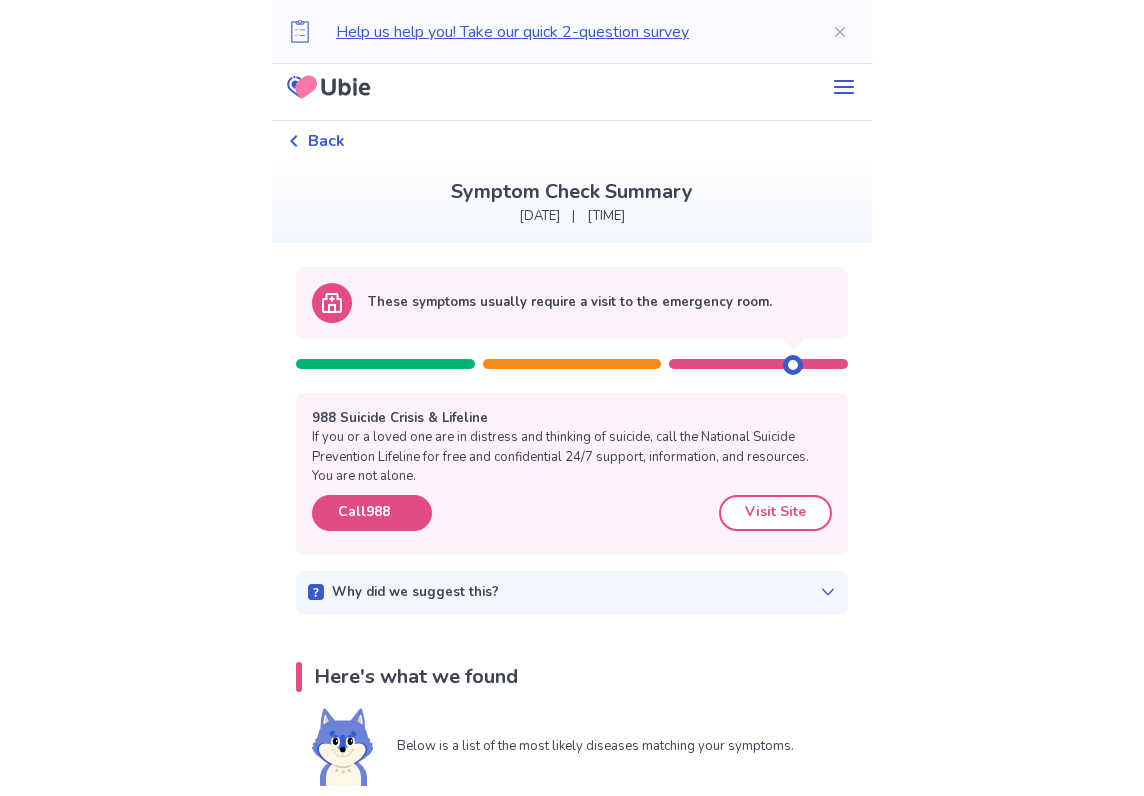 scroll, scrollTop: 0, scrollLeft: 0, axis: both 